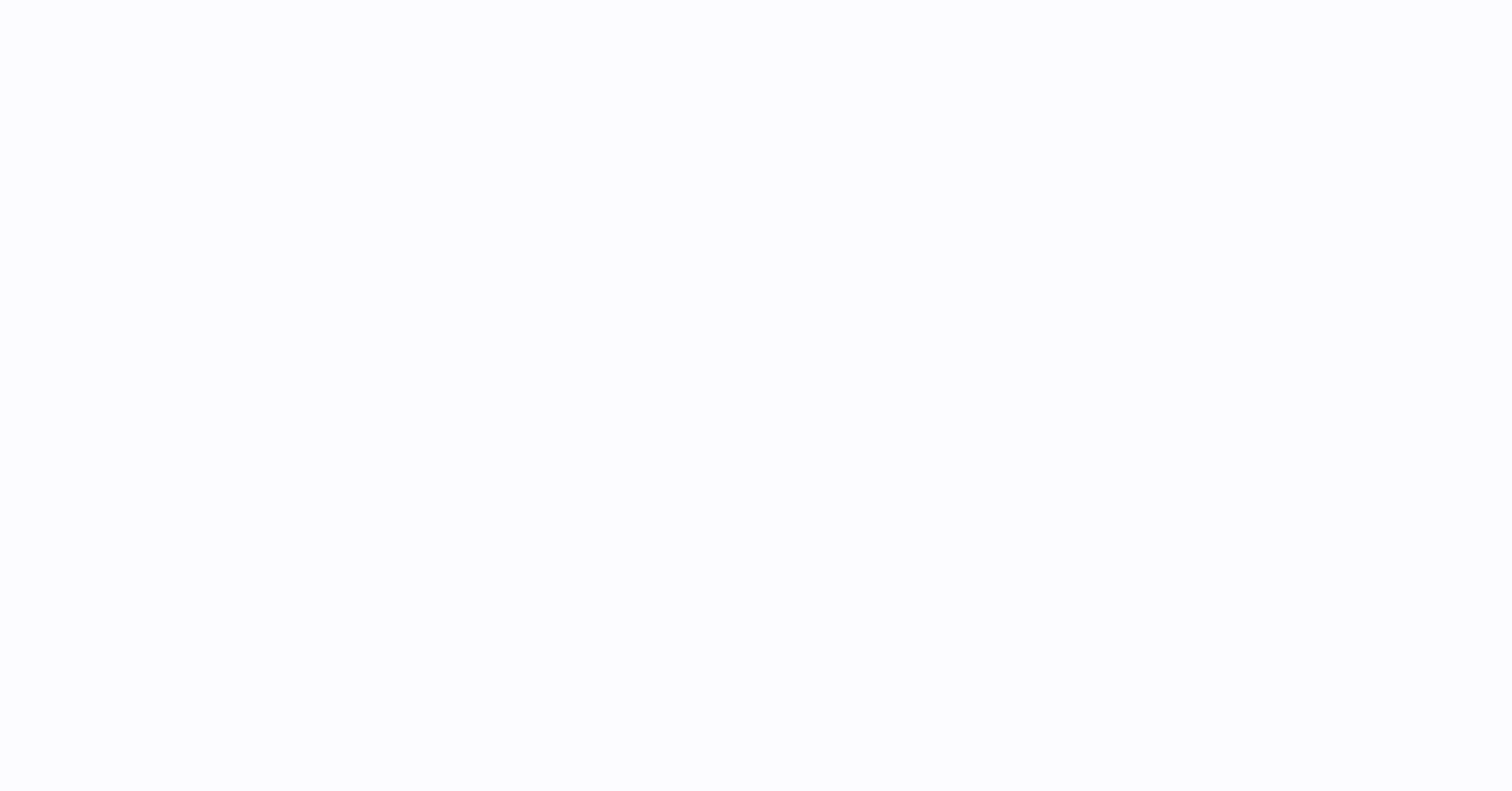 scroll, scrollTop: 0, scrollLeft: 0, axis: both 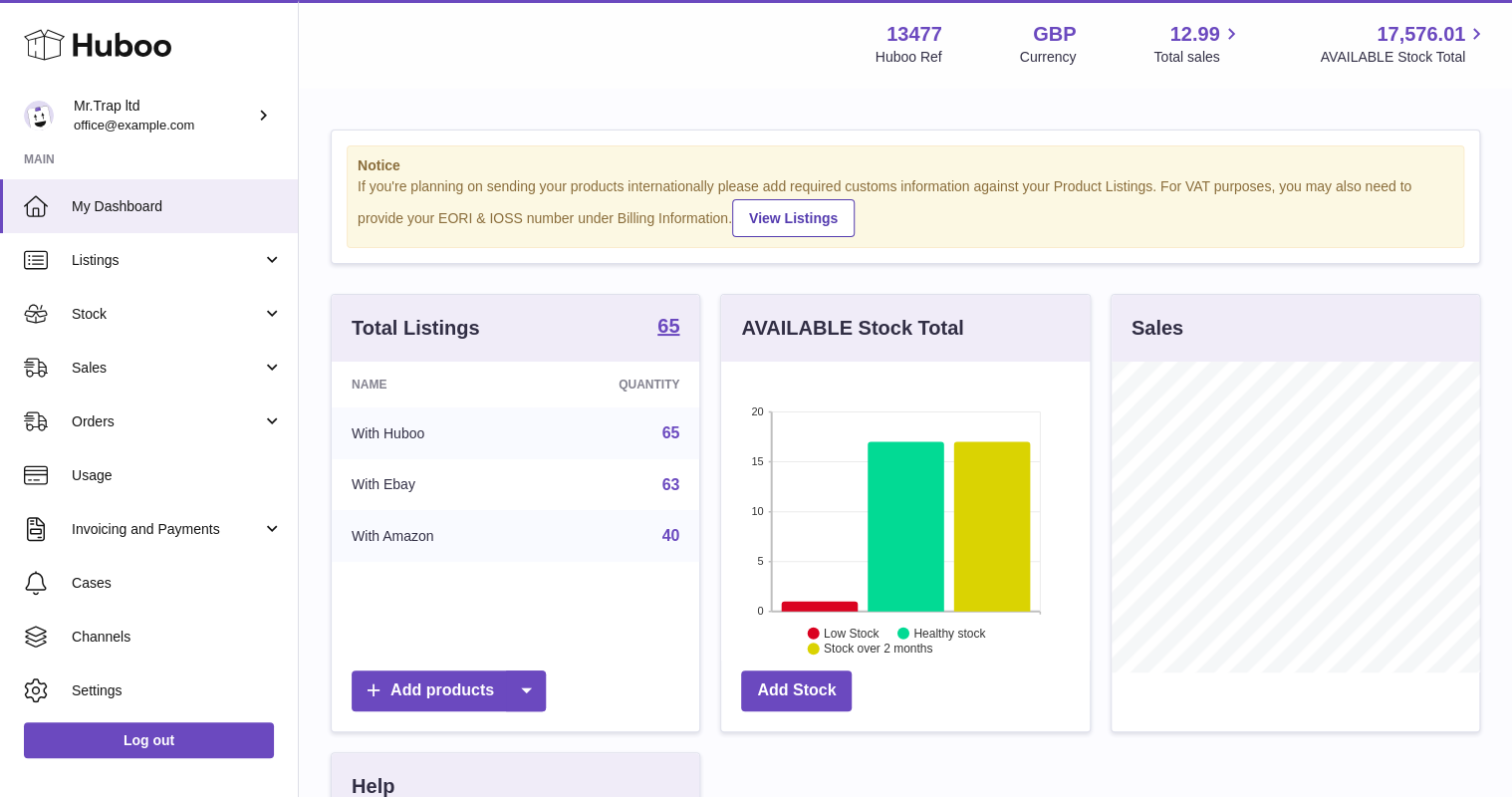 click on "Sales" at bounding box center (148, 368) 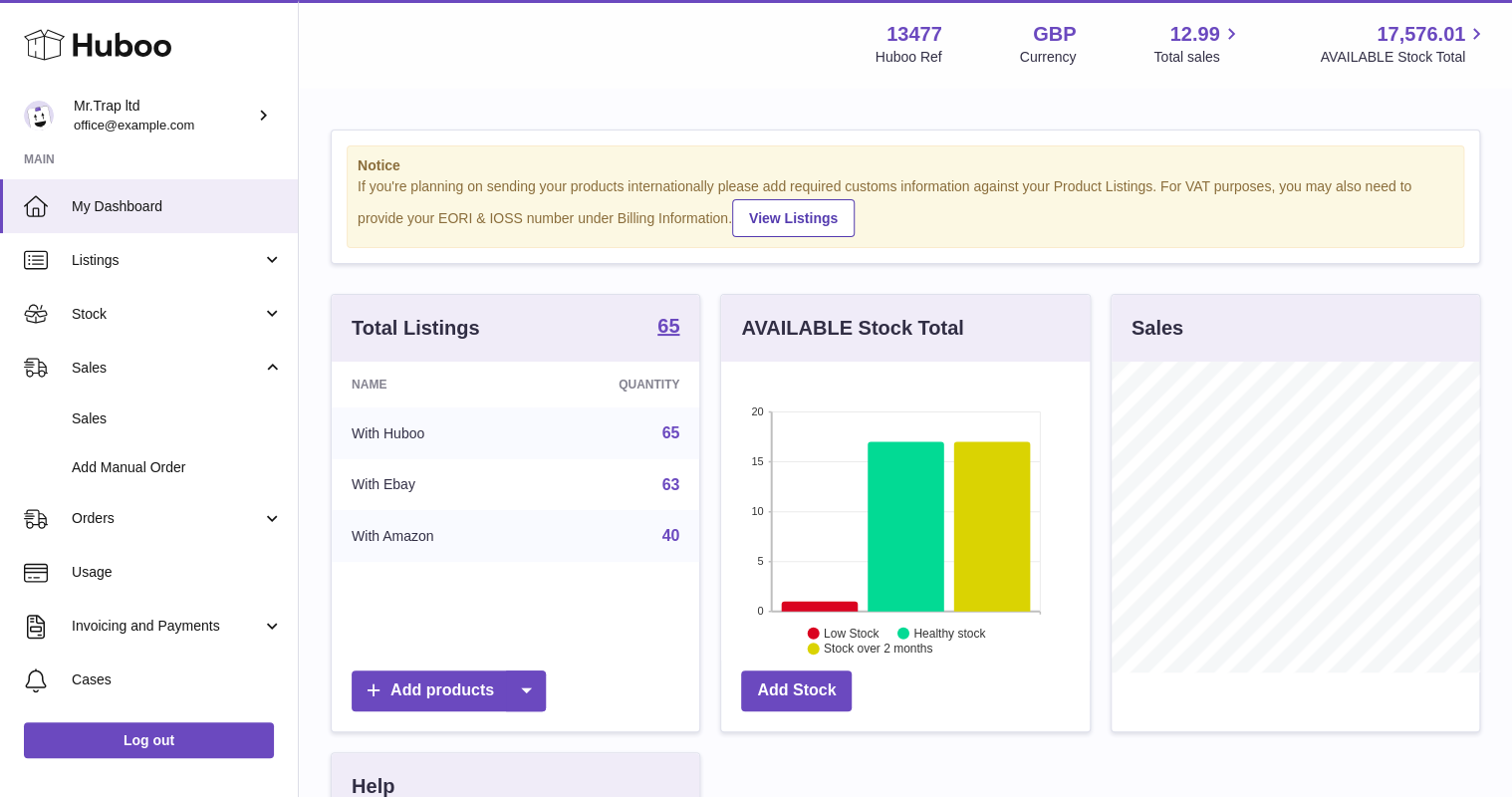 click on "Sales" at bounding box center [148, 418] 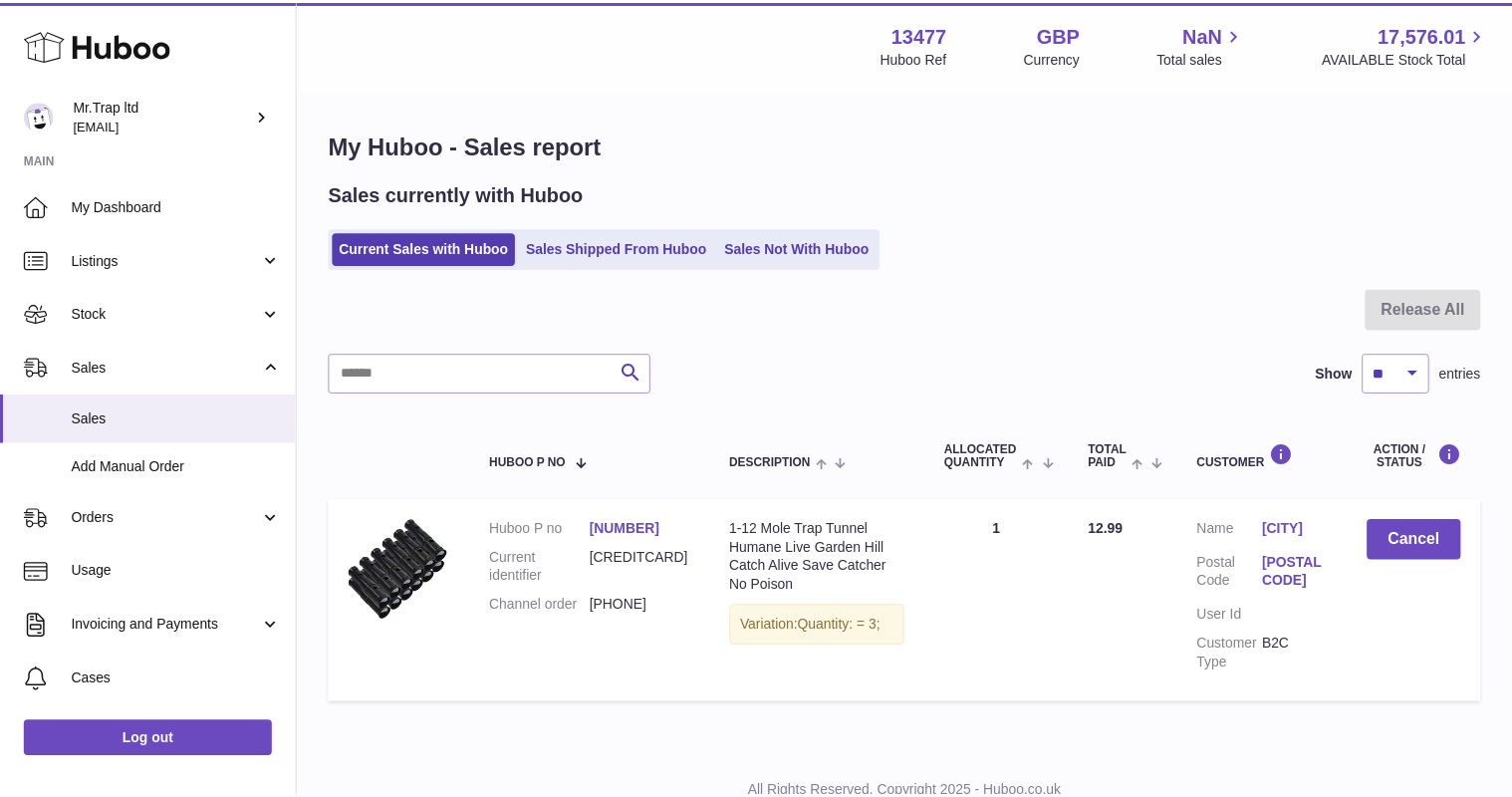 scroll, scrollTop: 0, scrollLeft: 0, axis: both 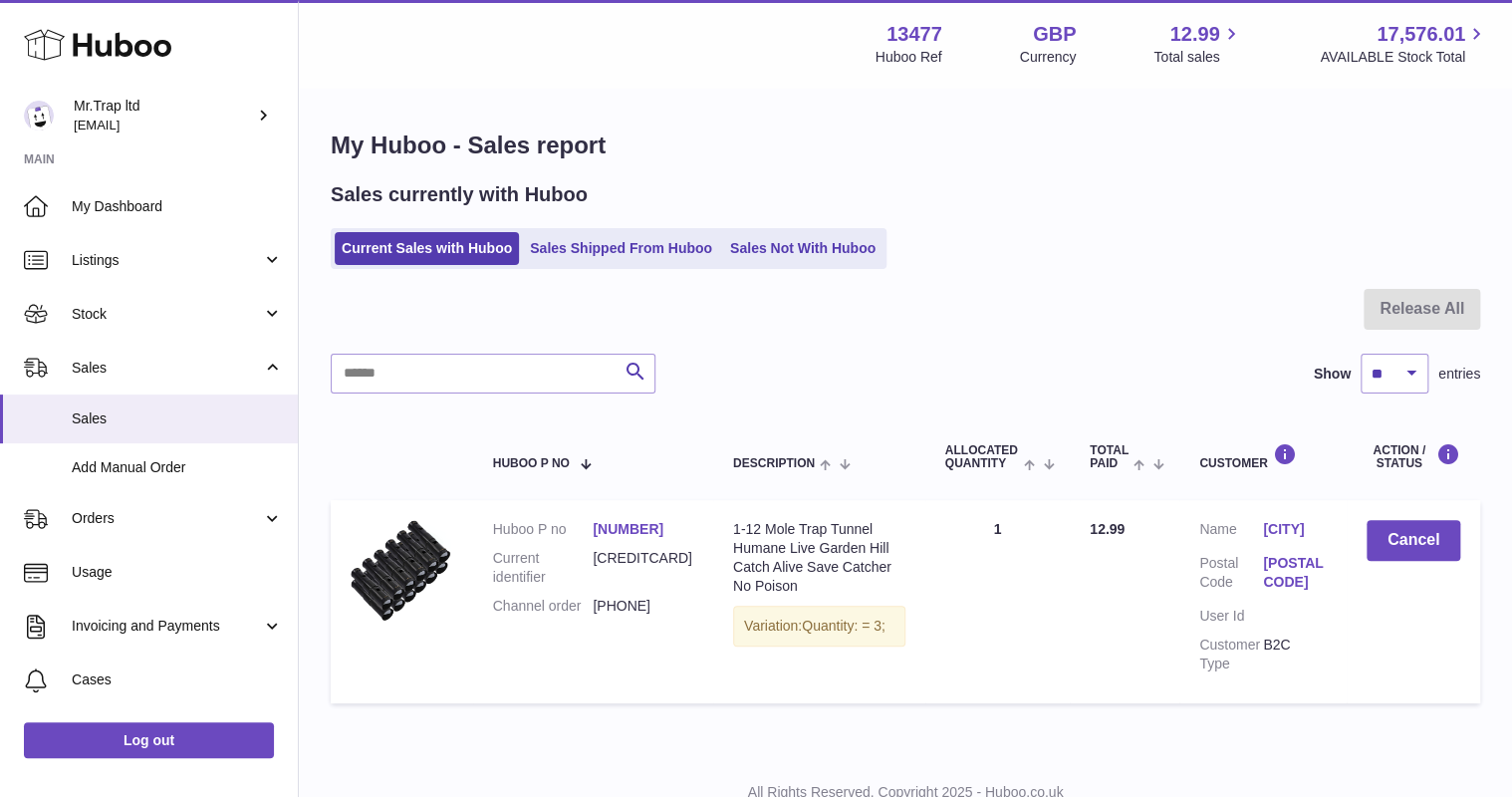 click on "Sales Not With Huboo" at bounding box center [803, 248] 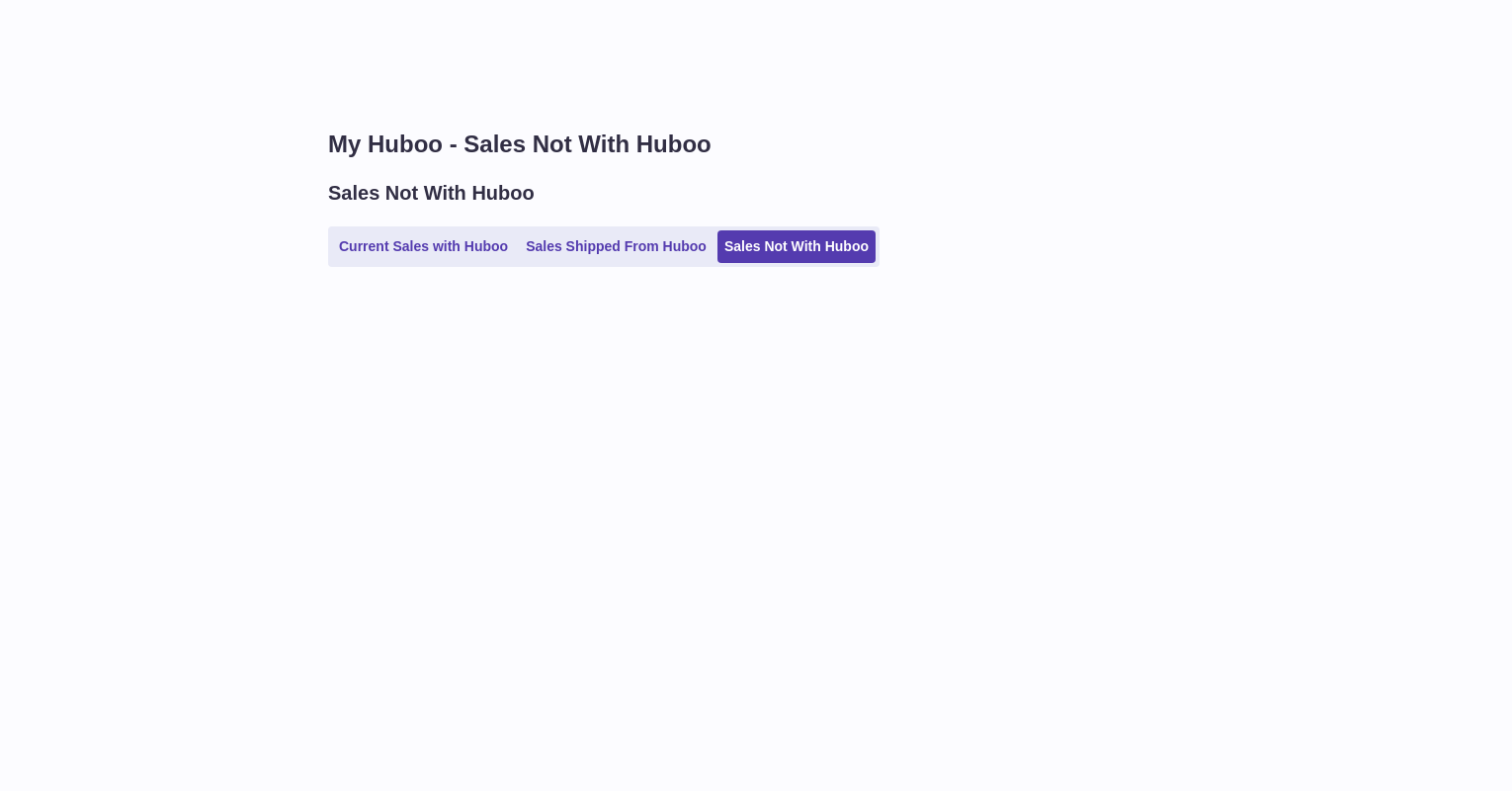 scroll, scrollTop: 0, scrollLeft: 0, axis: both 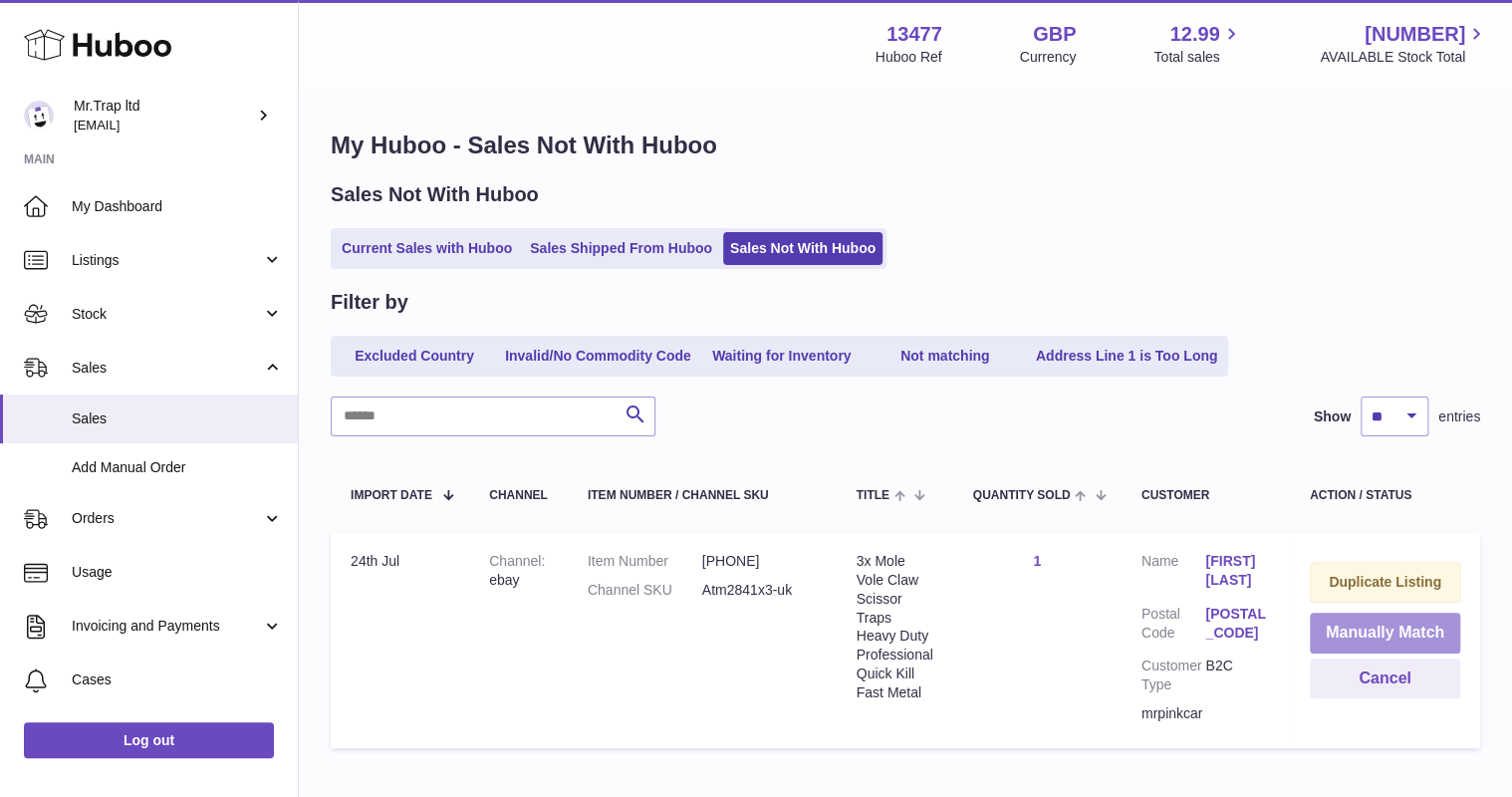 click on "Manually Match" at bounding box center [1385, 633] 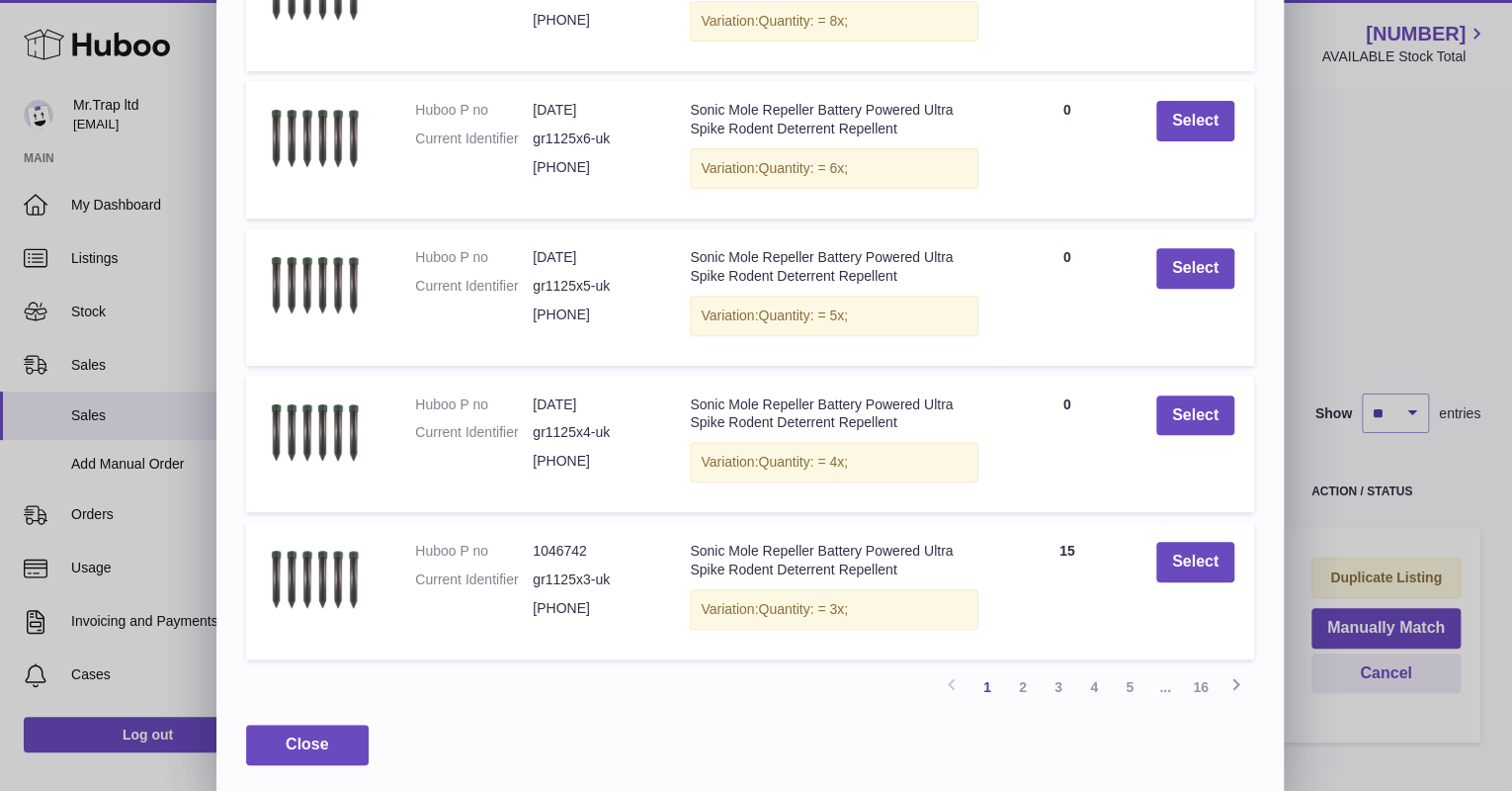 scroll, scrollTop: 300, scrollLeft: 0, axis: vertical 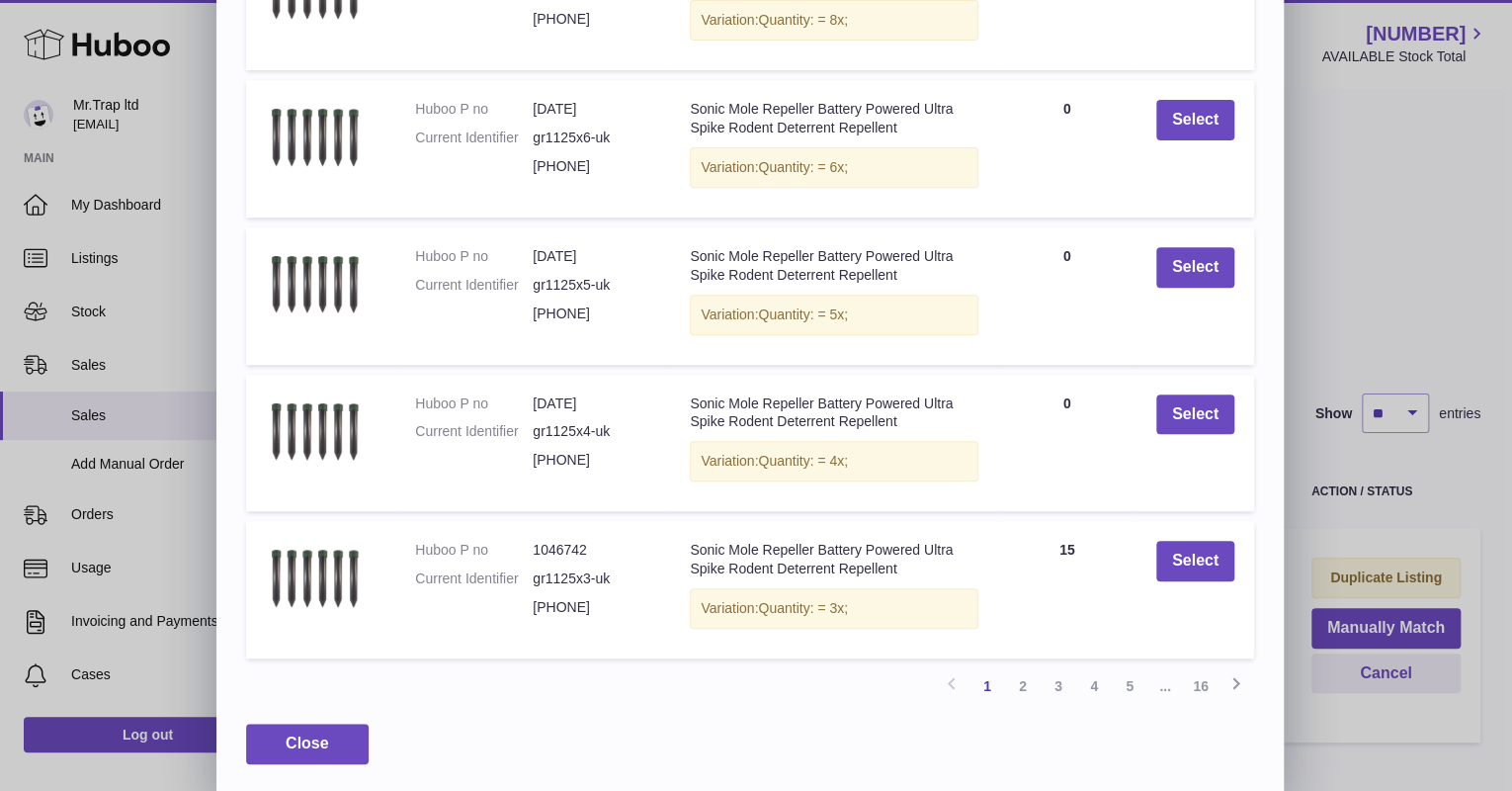 click on "2" at bounding box center (1023, 686) 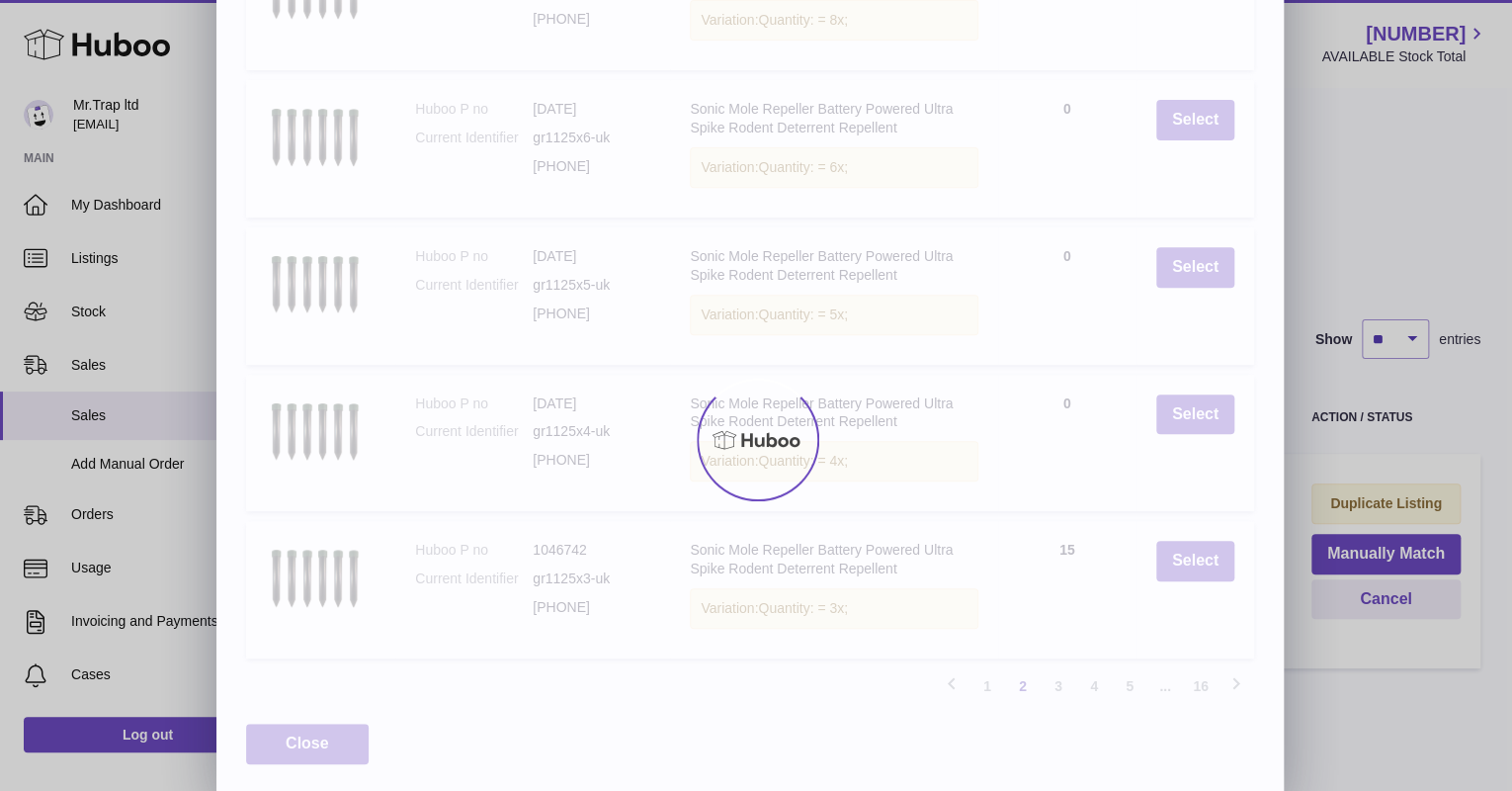 scroll, scrollTop: 89, scrollLeft: 0, axis: vertical 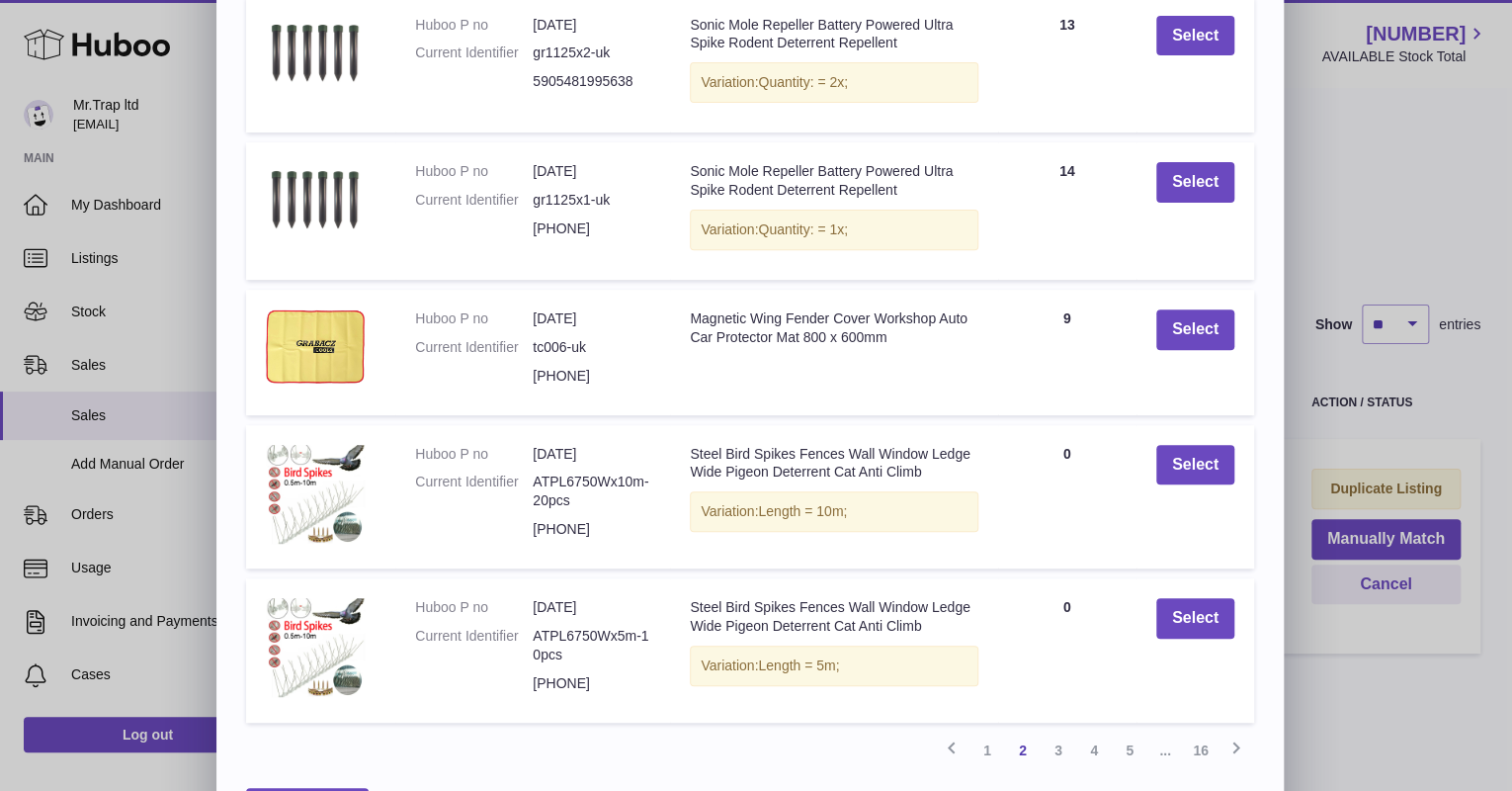 click on "3" at bounding box center [1058, 750] 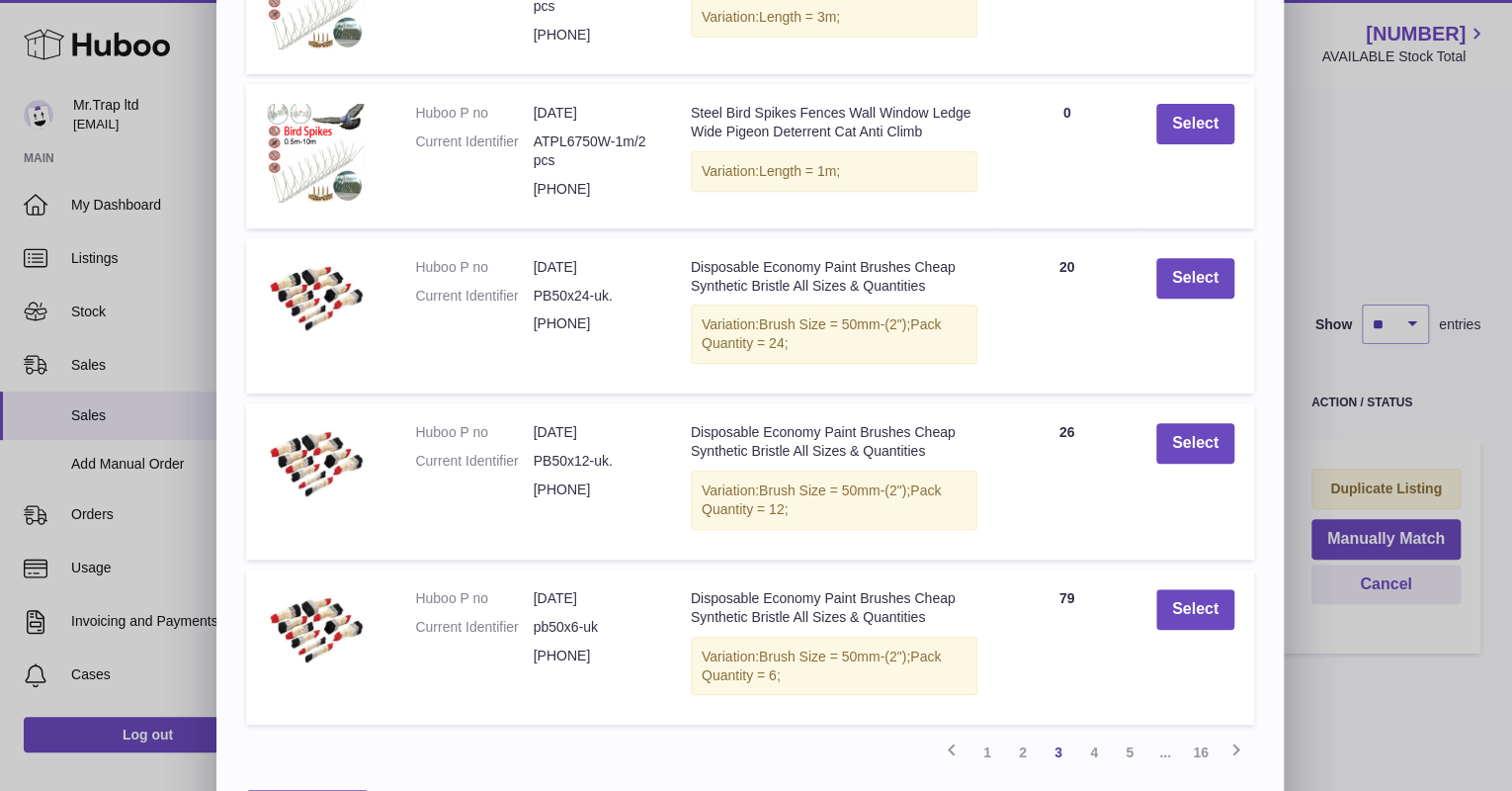 scroll, scrollTop: 370, scrollLeft: 0, axis: vertical 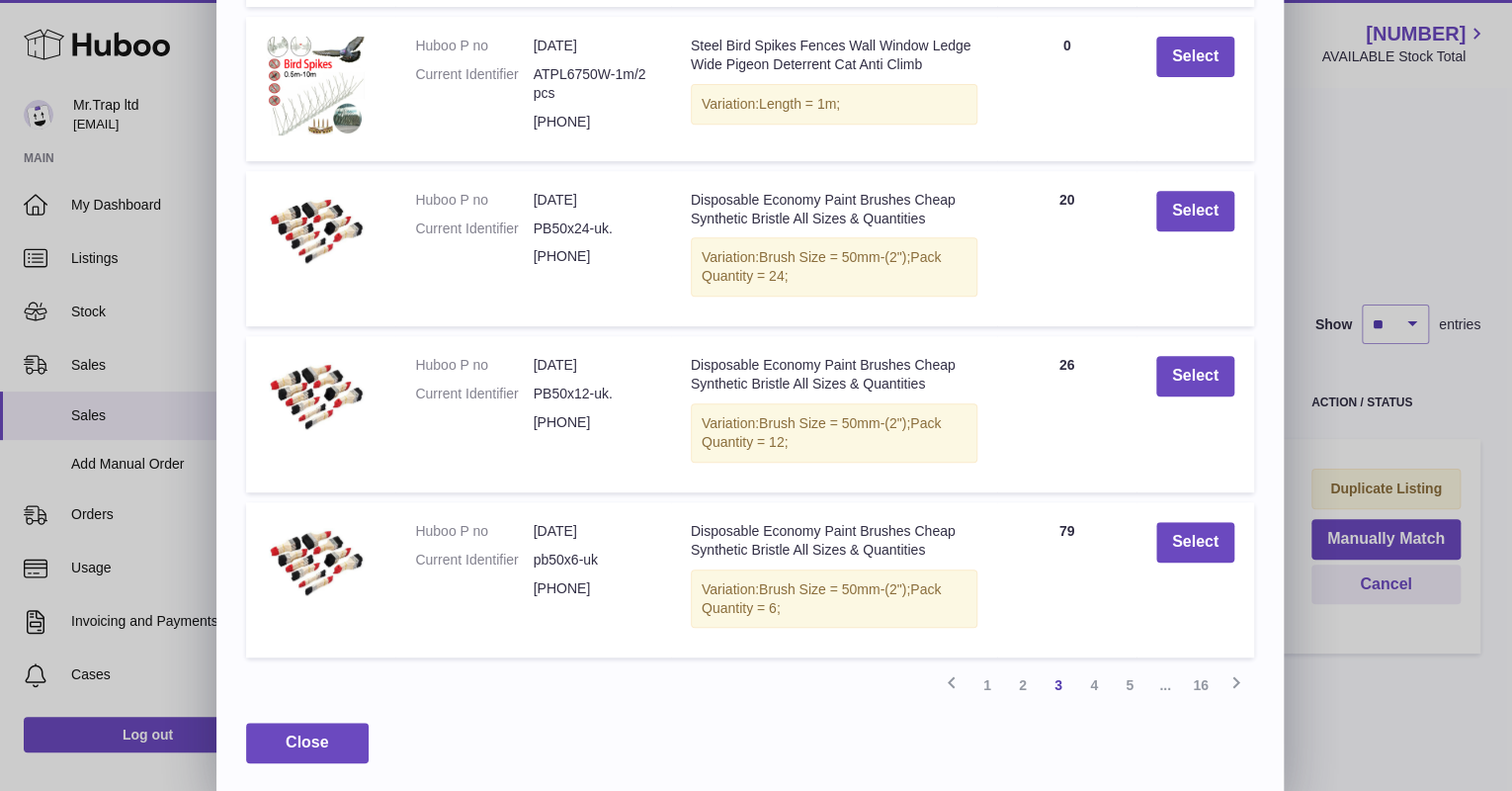 click on "4" at bounding box center [1094, 685] 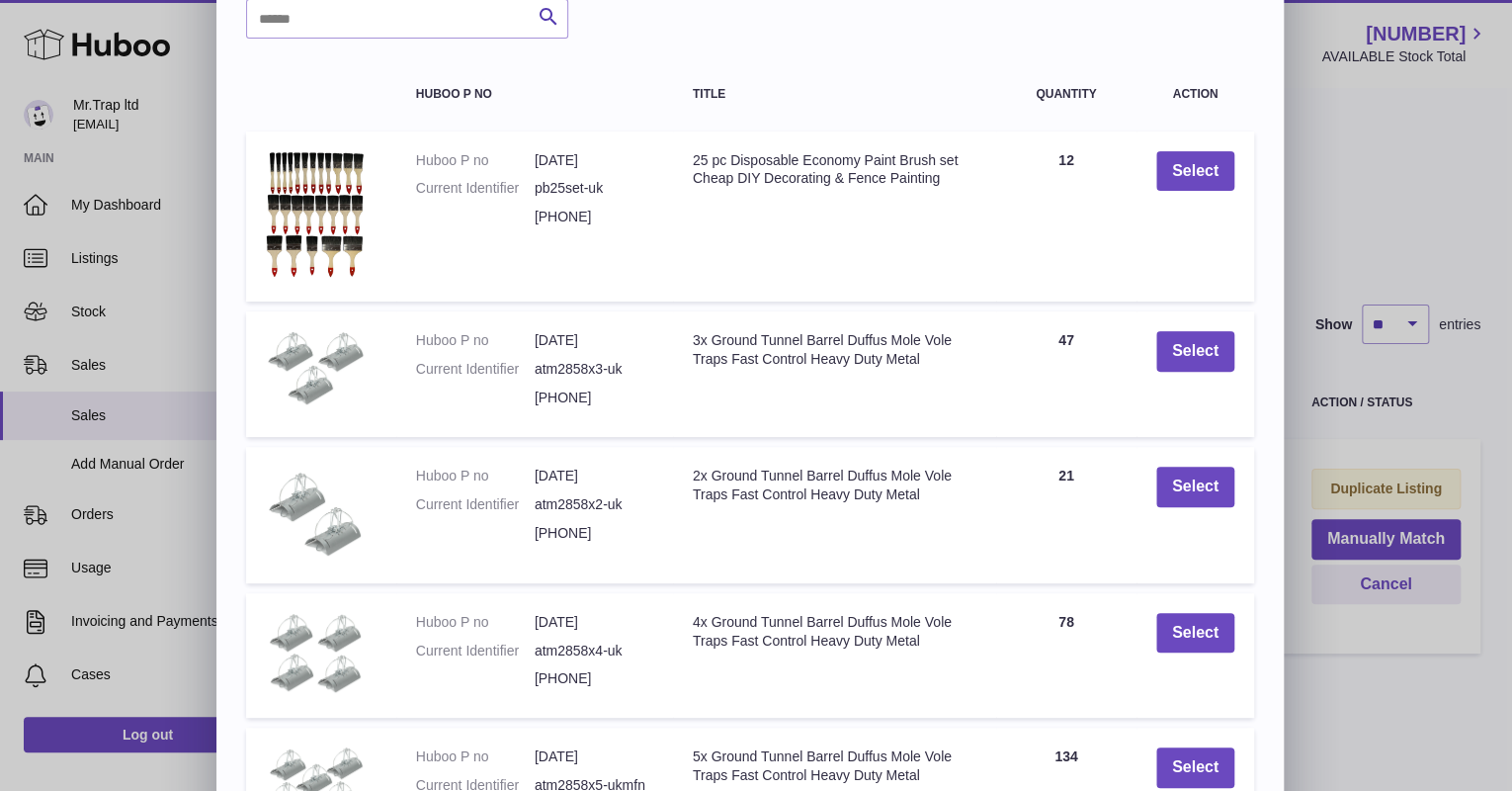 scroll, scrollTop: 300, scrollLeft: 0, axis: vertical 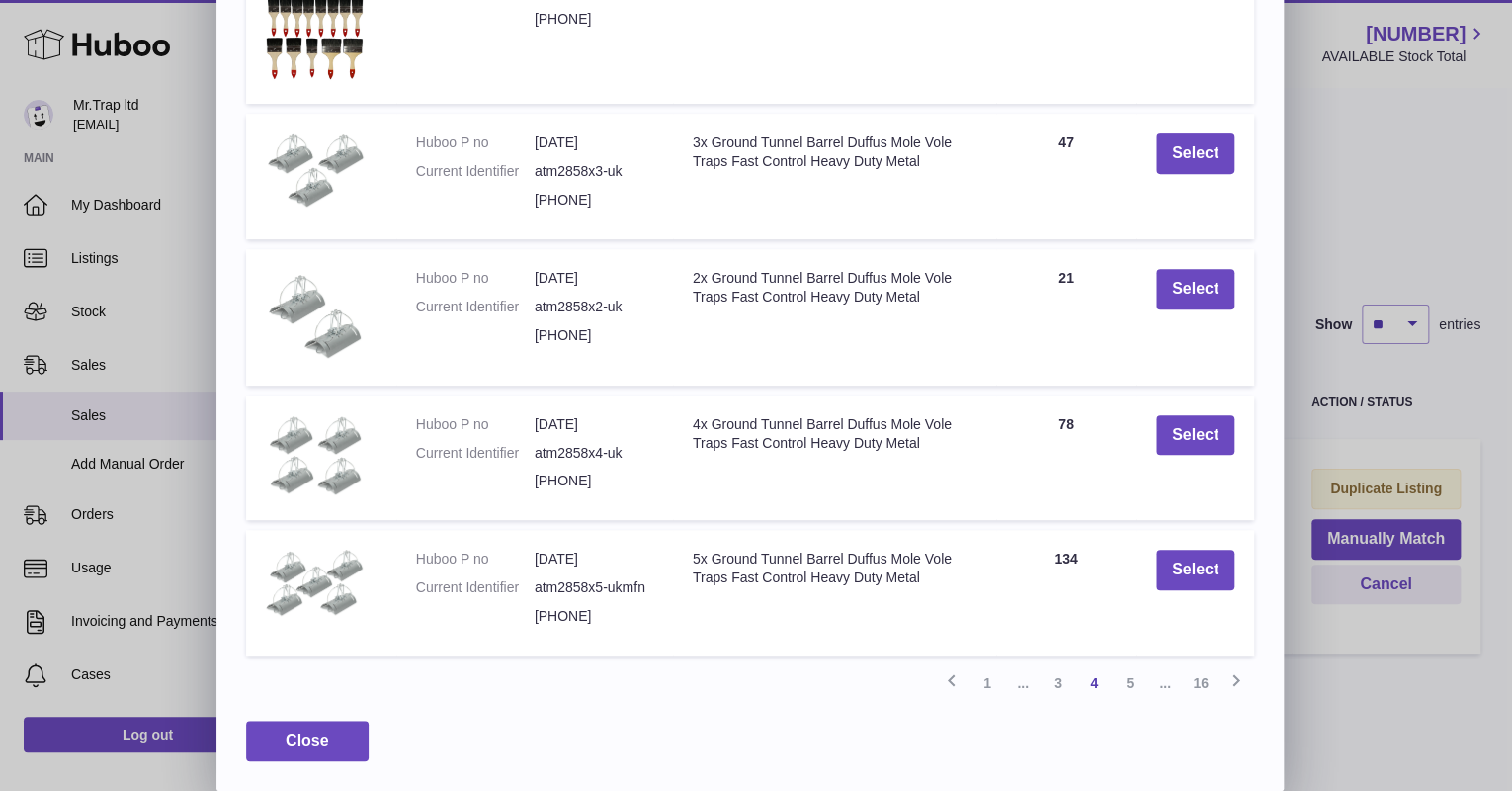 click on "5" at bounding box center (1130, 683) 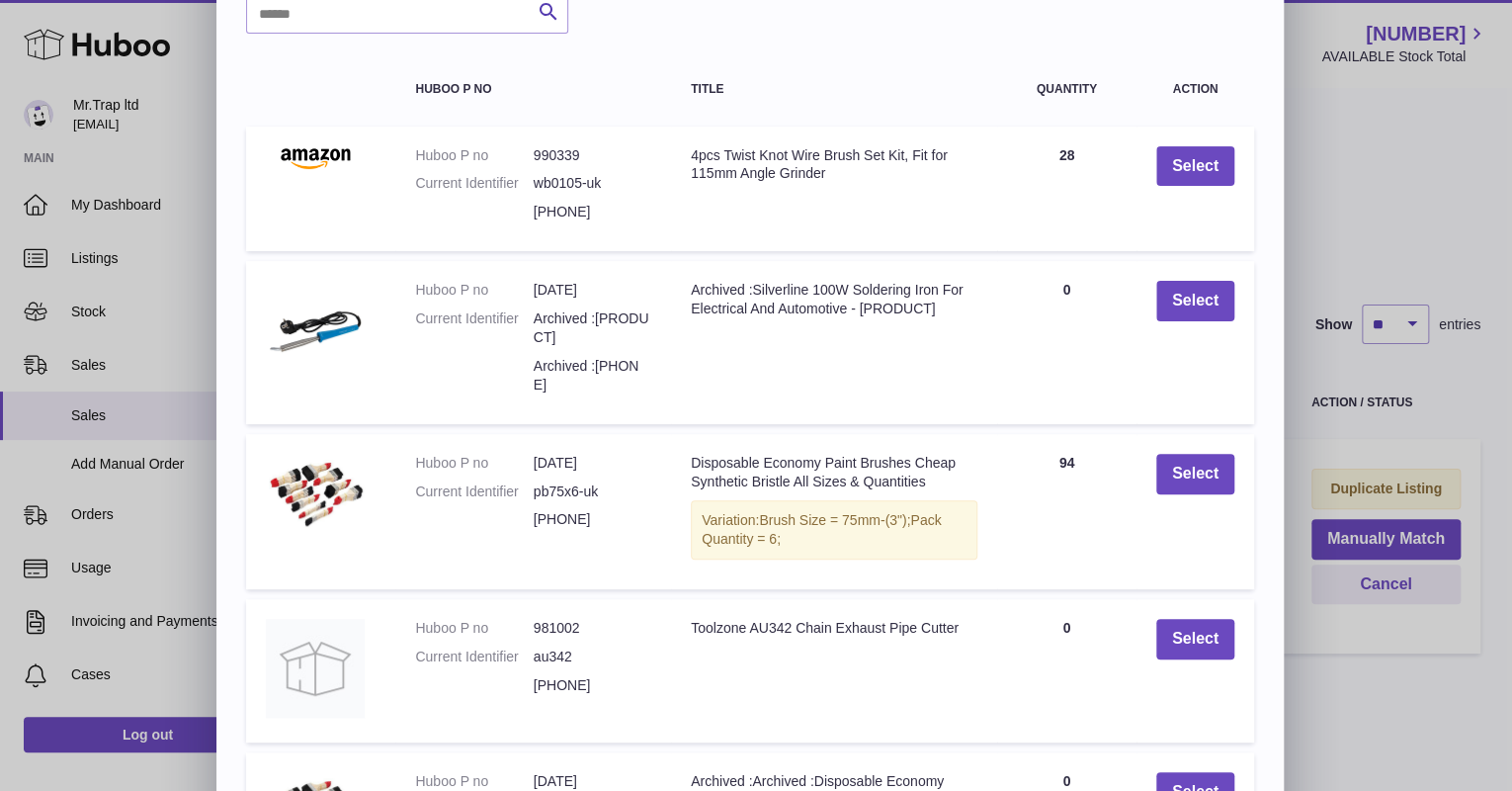 scroll, scrollTop: 377, scrollLeft: 0, axis: vertical 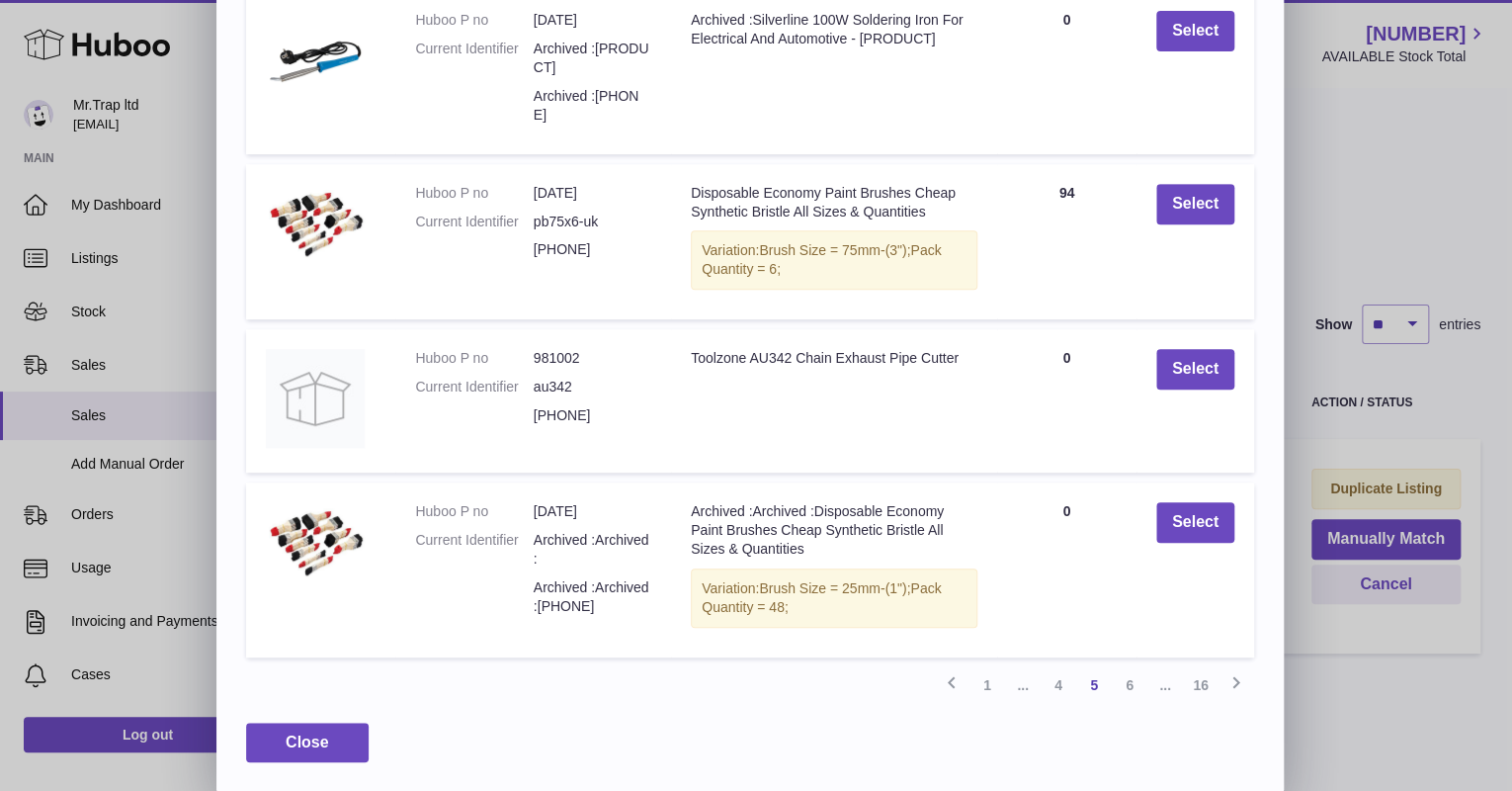 click on "6" at bounding box center [1130, 685] 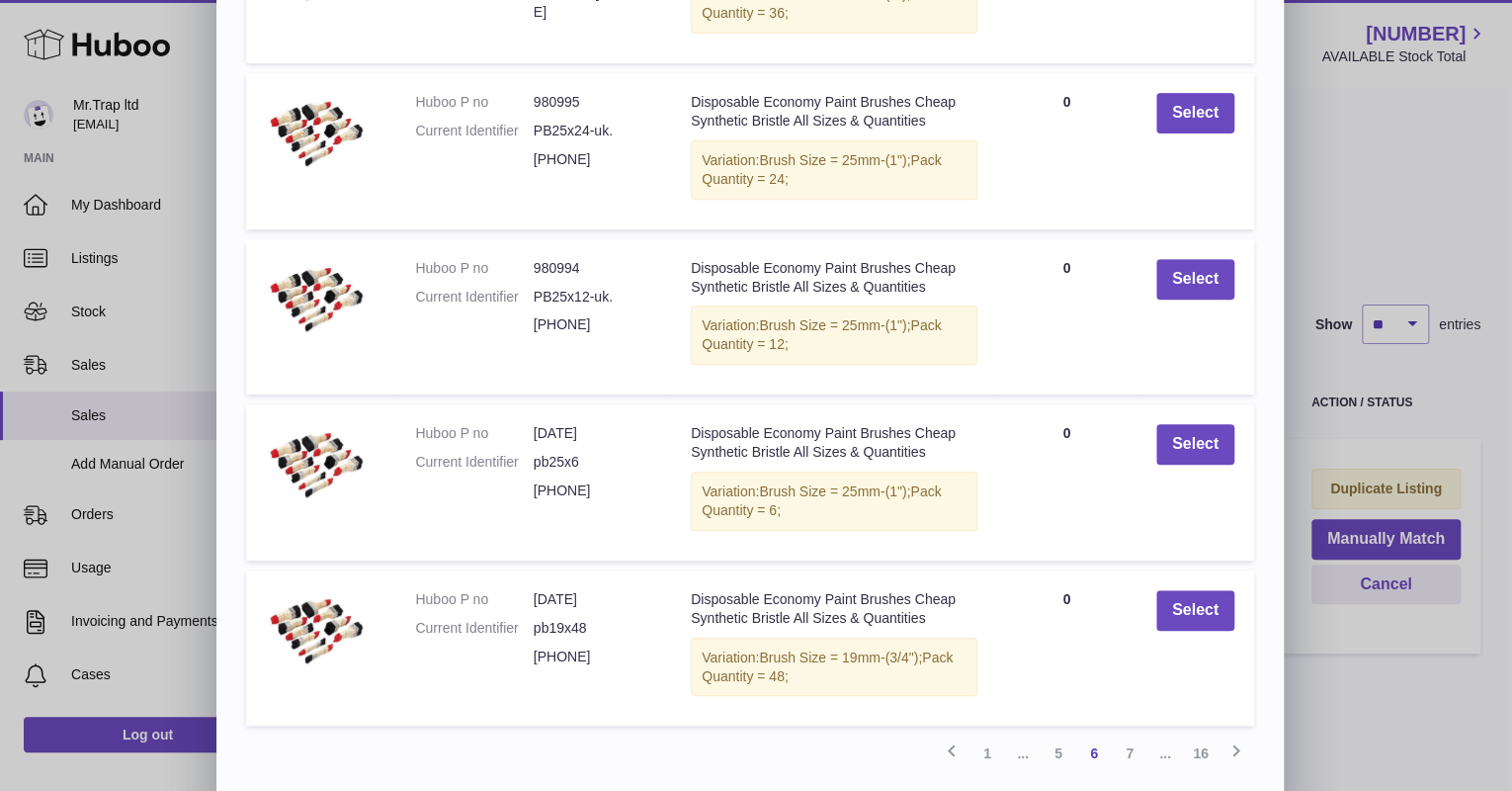 scroll, scrollTop: 298, scrollLeft: 0, axis: vertical 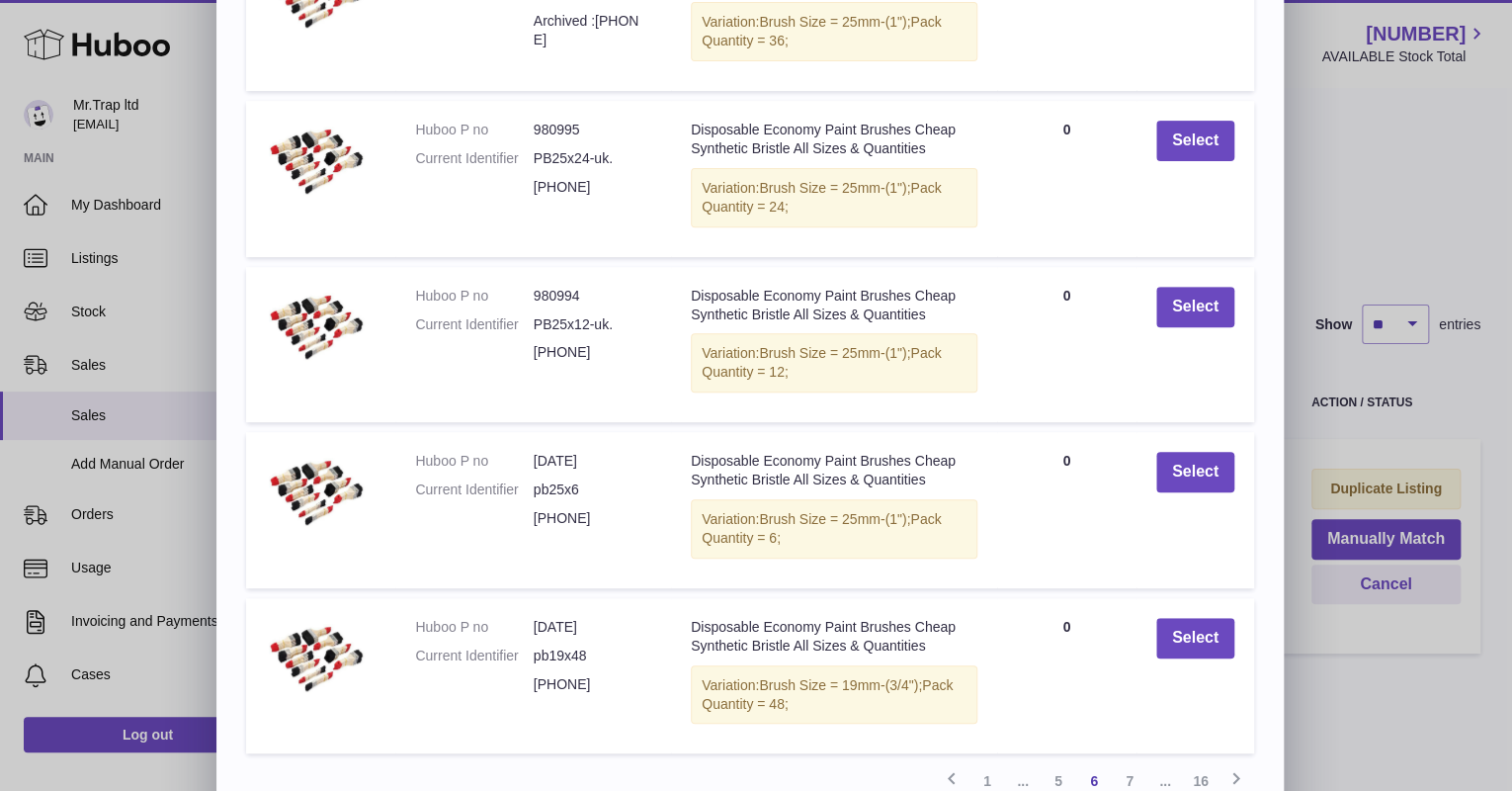 click on "7" at bounding box center (1130, 781) 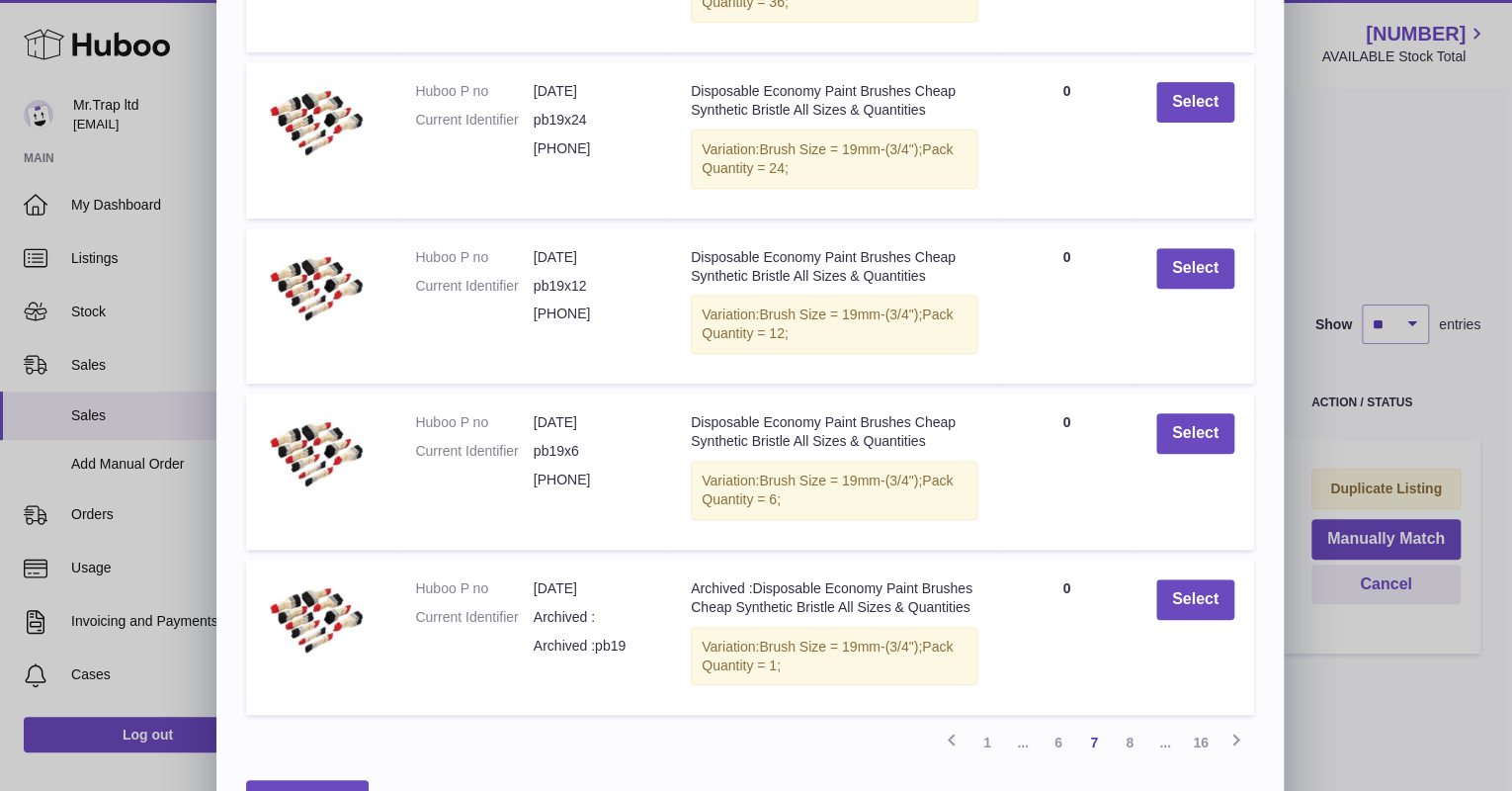 scroll, scrollTop: 393, scrollLeft: 0, axis: vertical 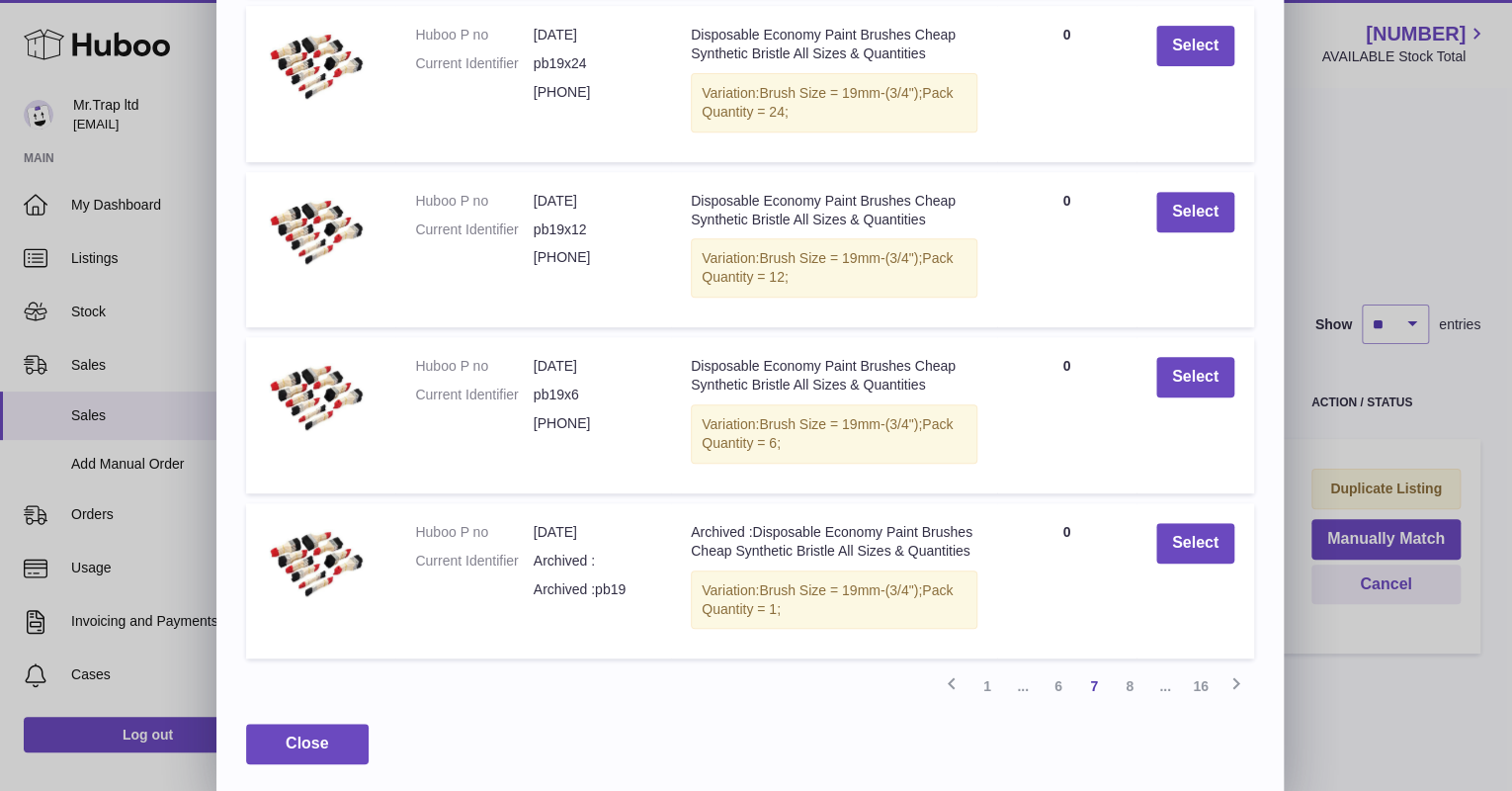 click on "8" at bounding box center [1130, 686] 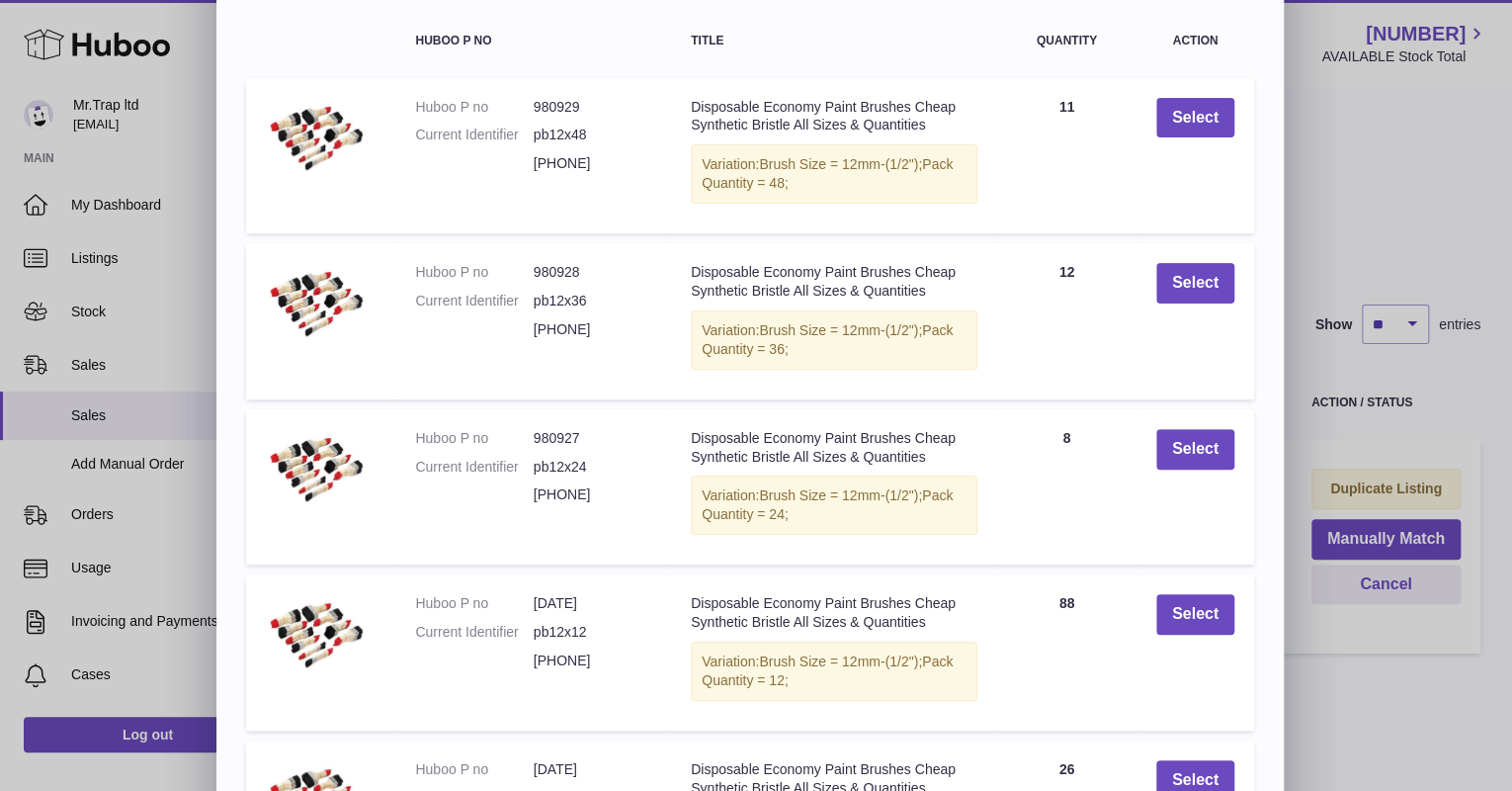 scroll, scrollTop: 393, scrollLeft: 0, axis: vertical 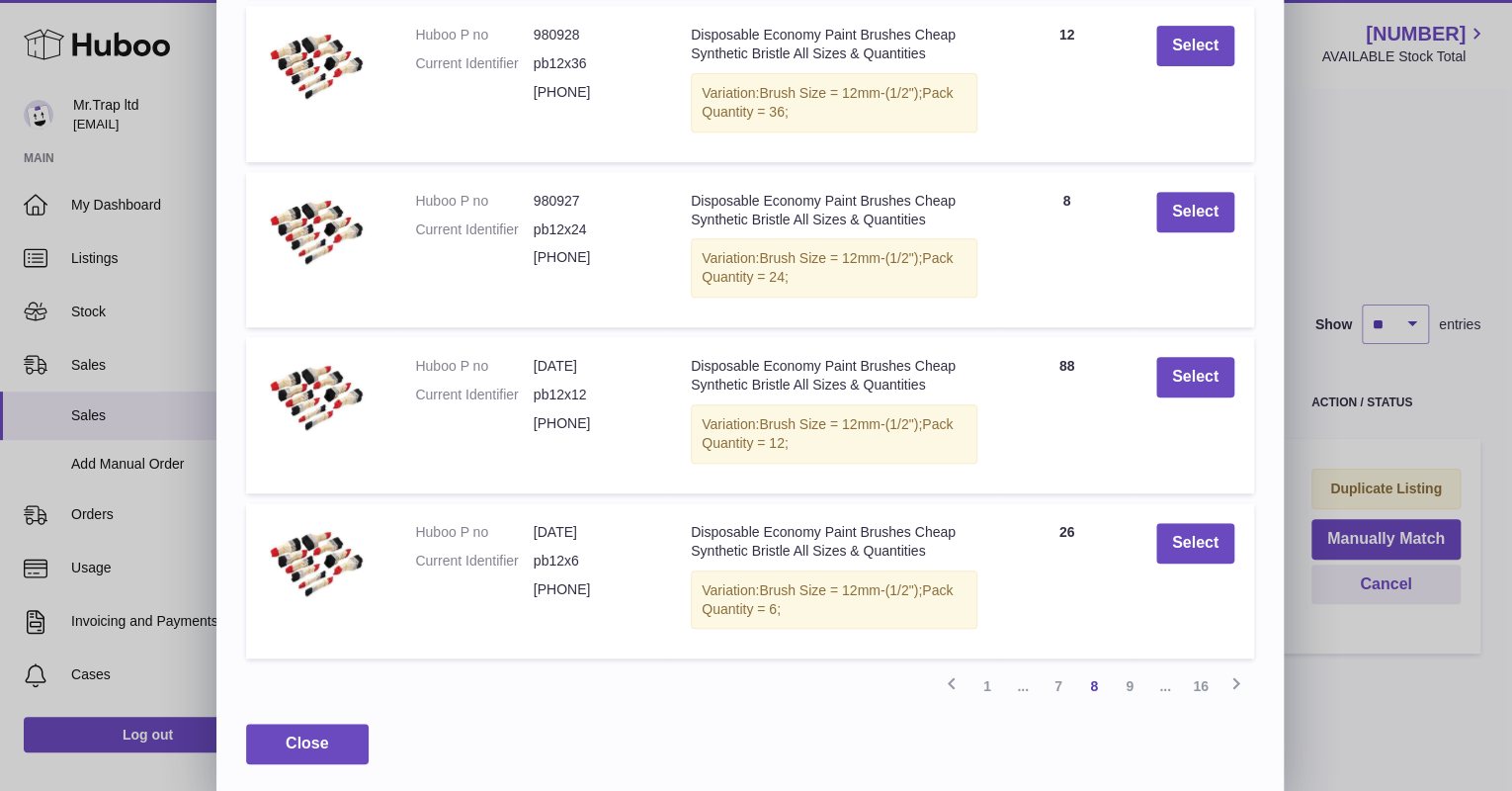 click on "9" at bounding box center [1130, 686] 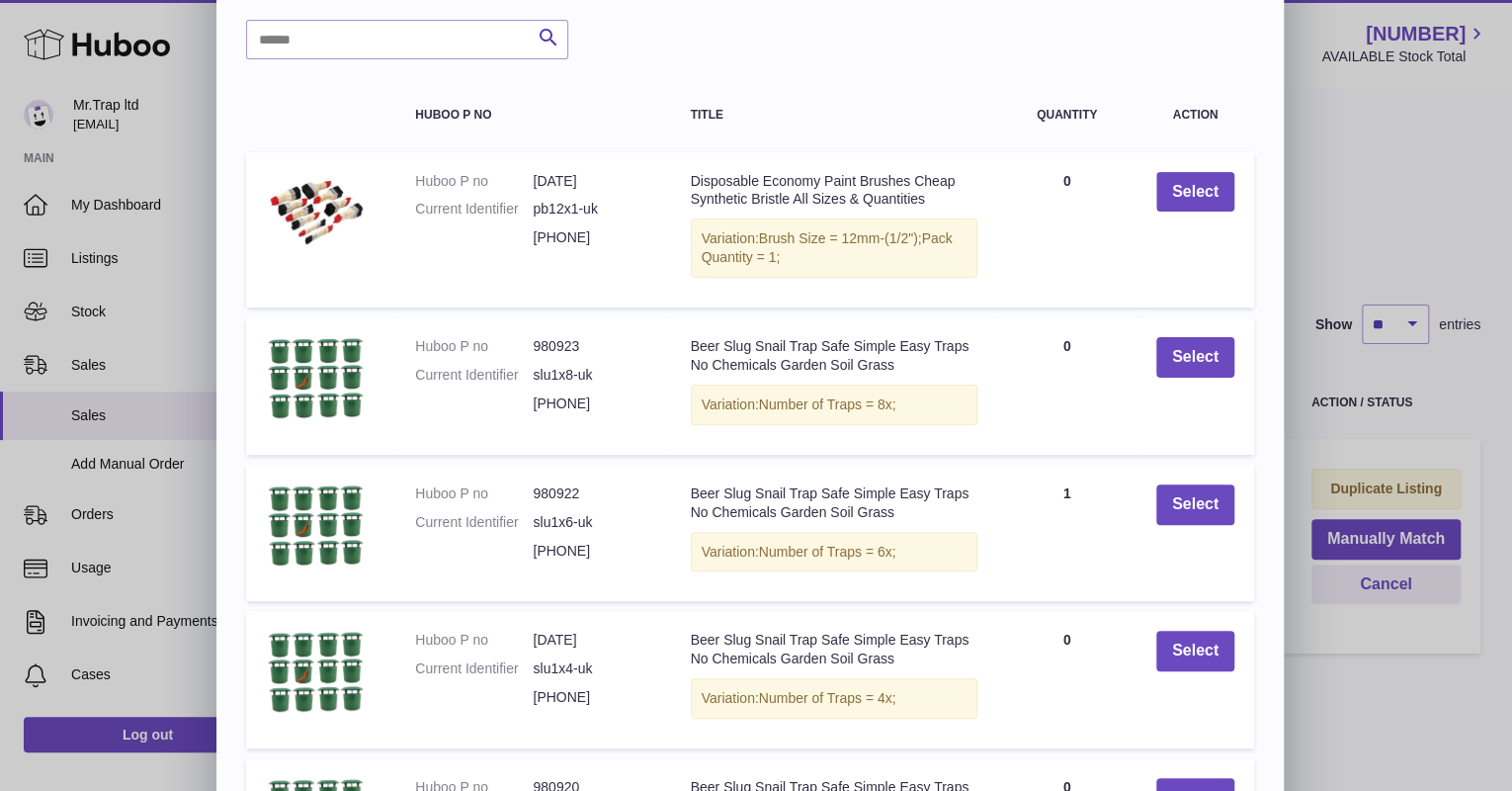 scroll, scrollTop: 318, scrollLeft: 0, axis: vertical 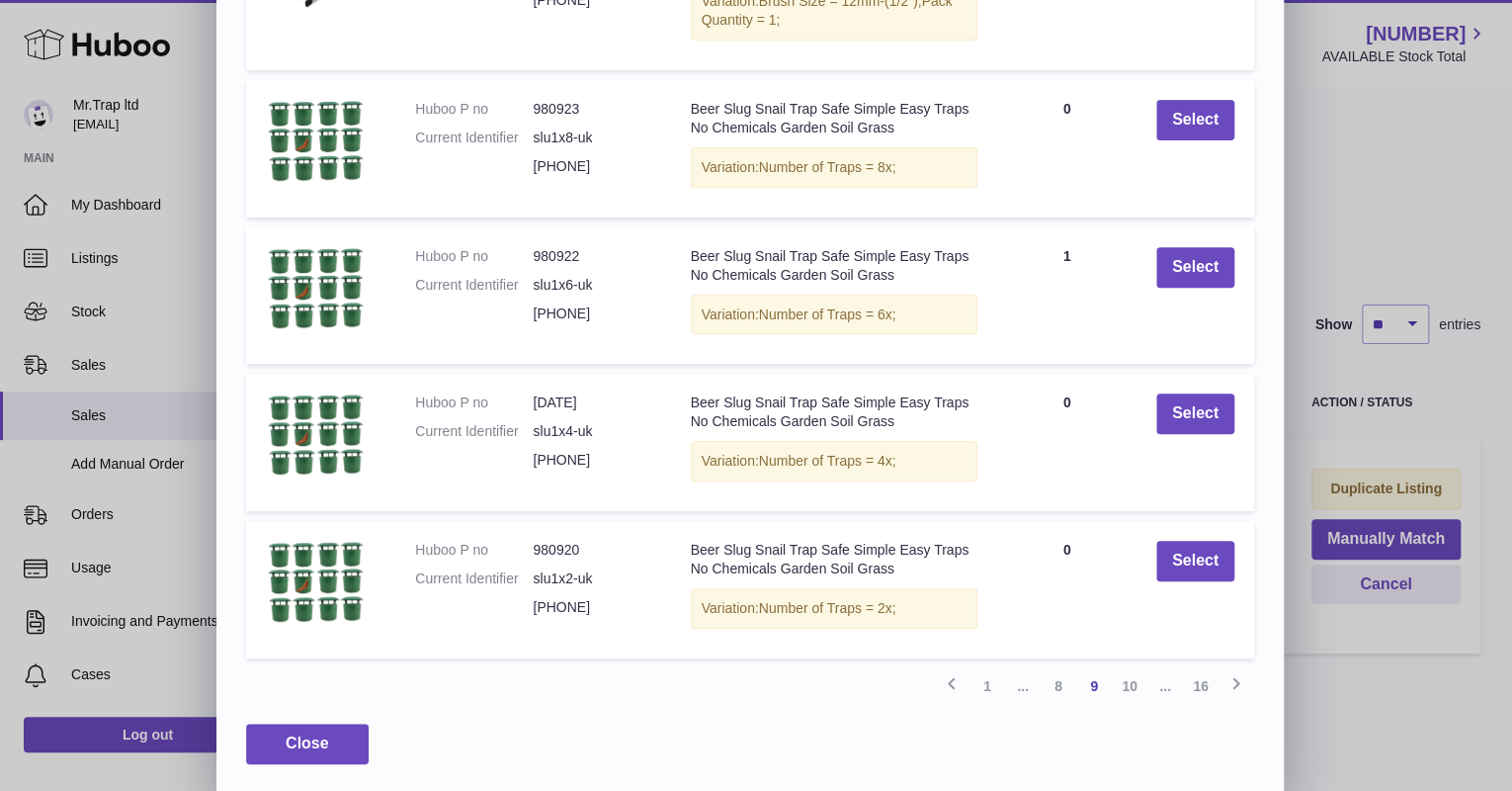 click on "10" at bounding box center [1130, 686] 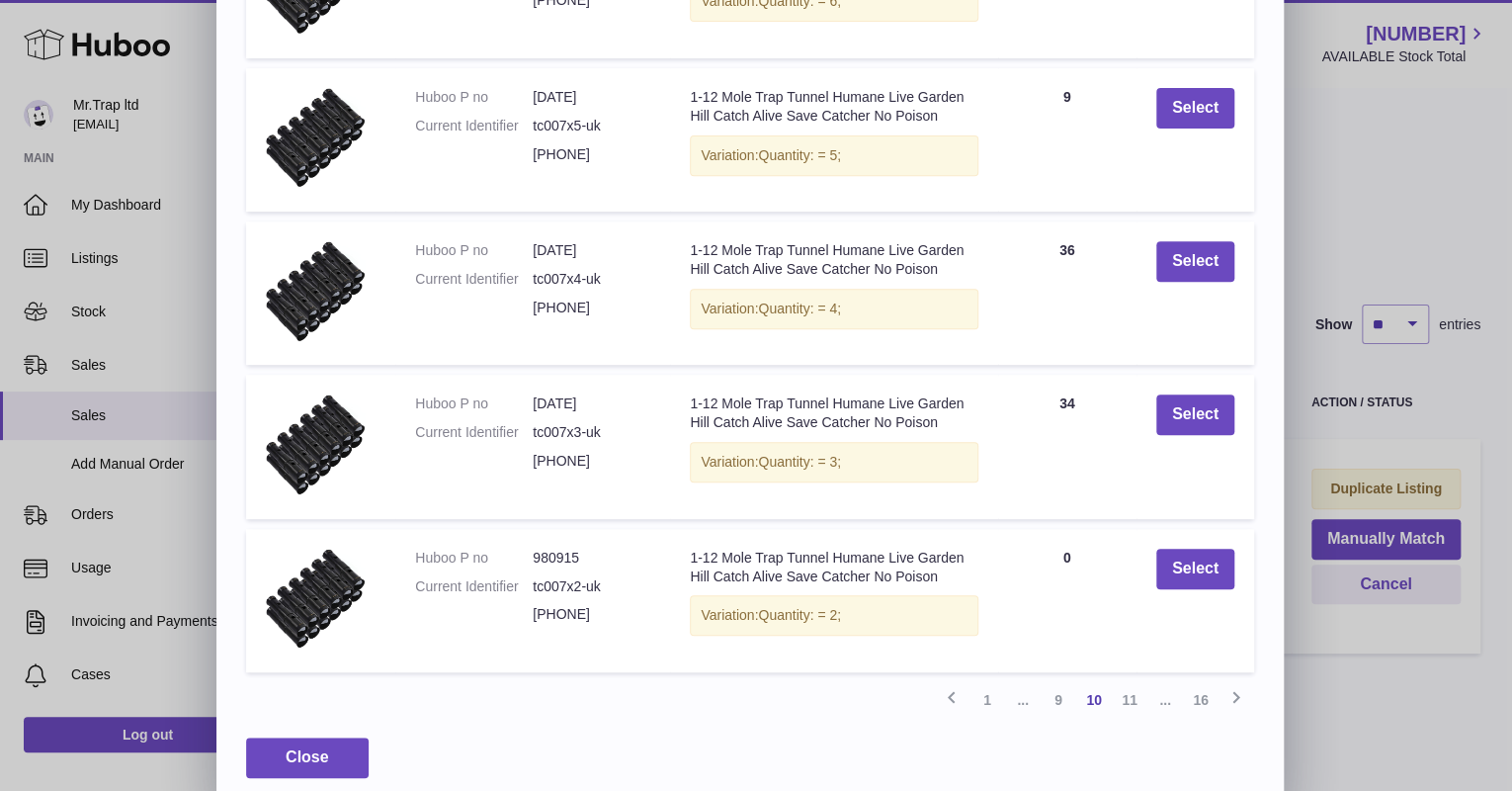 scroll, scrollTop: 336, scrollLeft: 0, axis: vertical 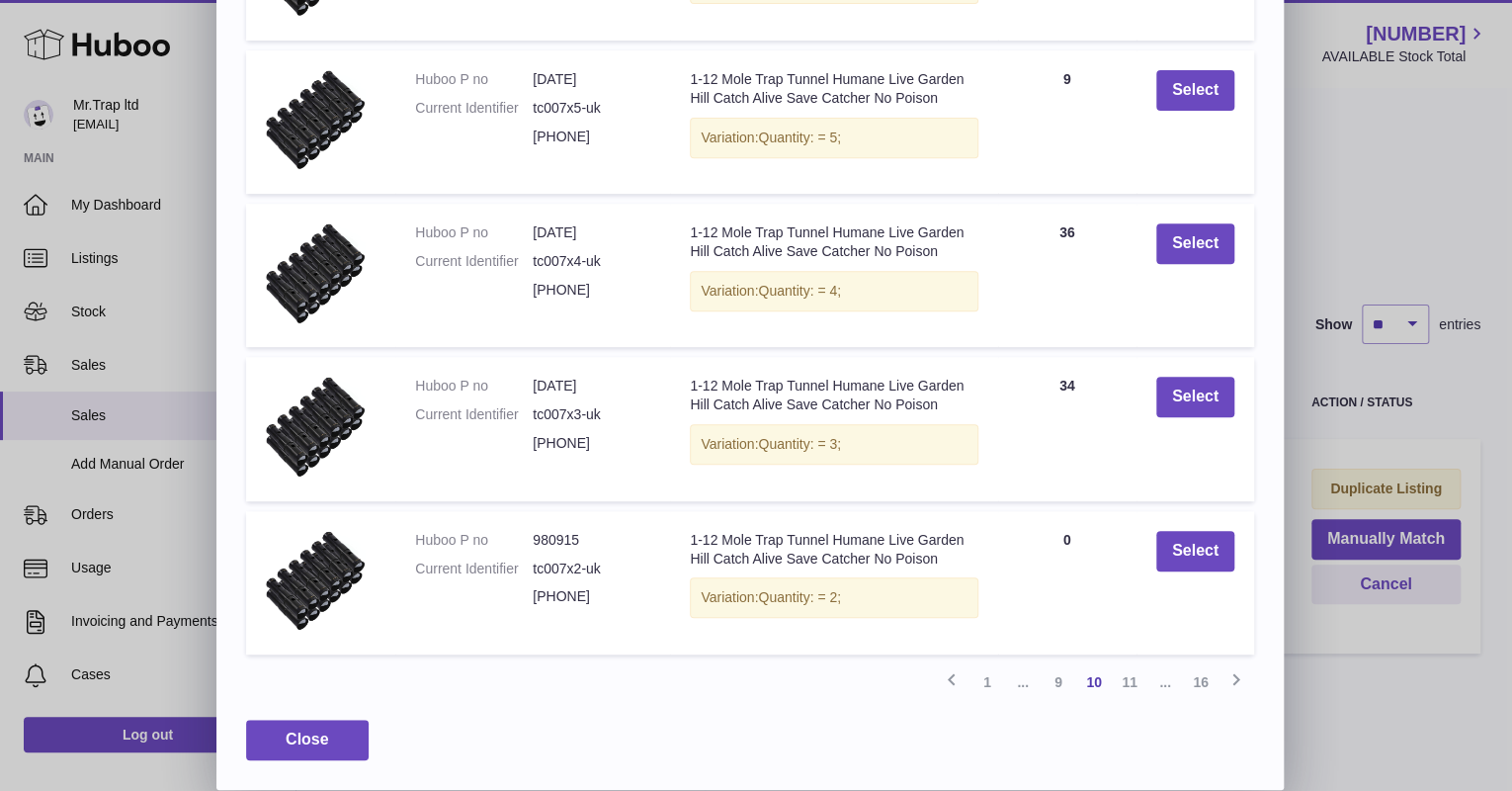 click on "11" at bounding box center (1130, 682) 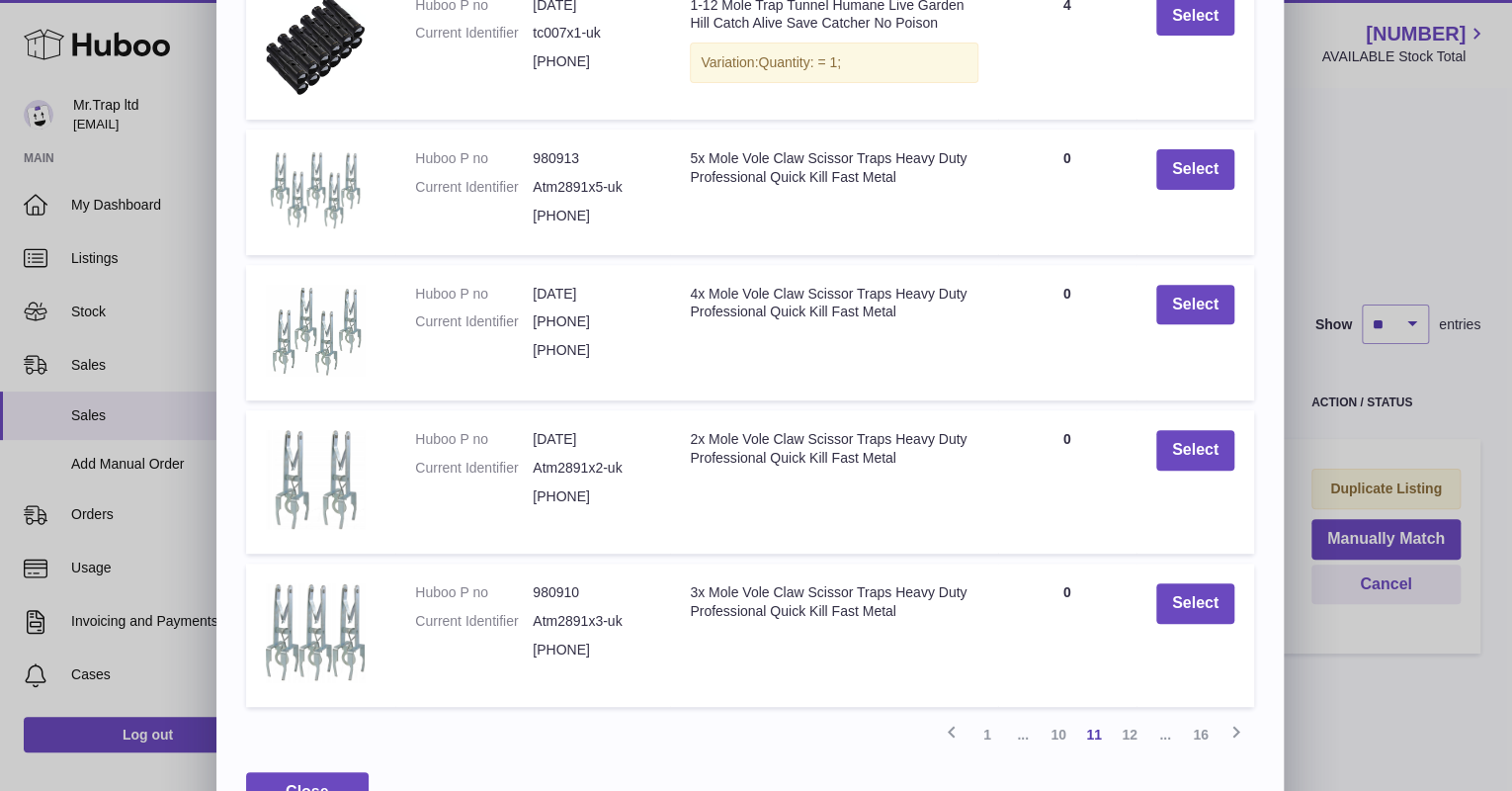 scroll, scrollTop: 229, scrollLeft: 0, axis: vertical 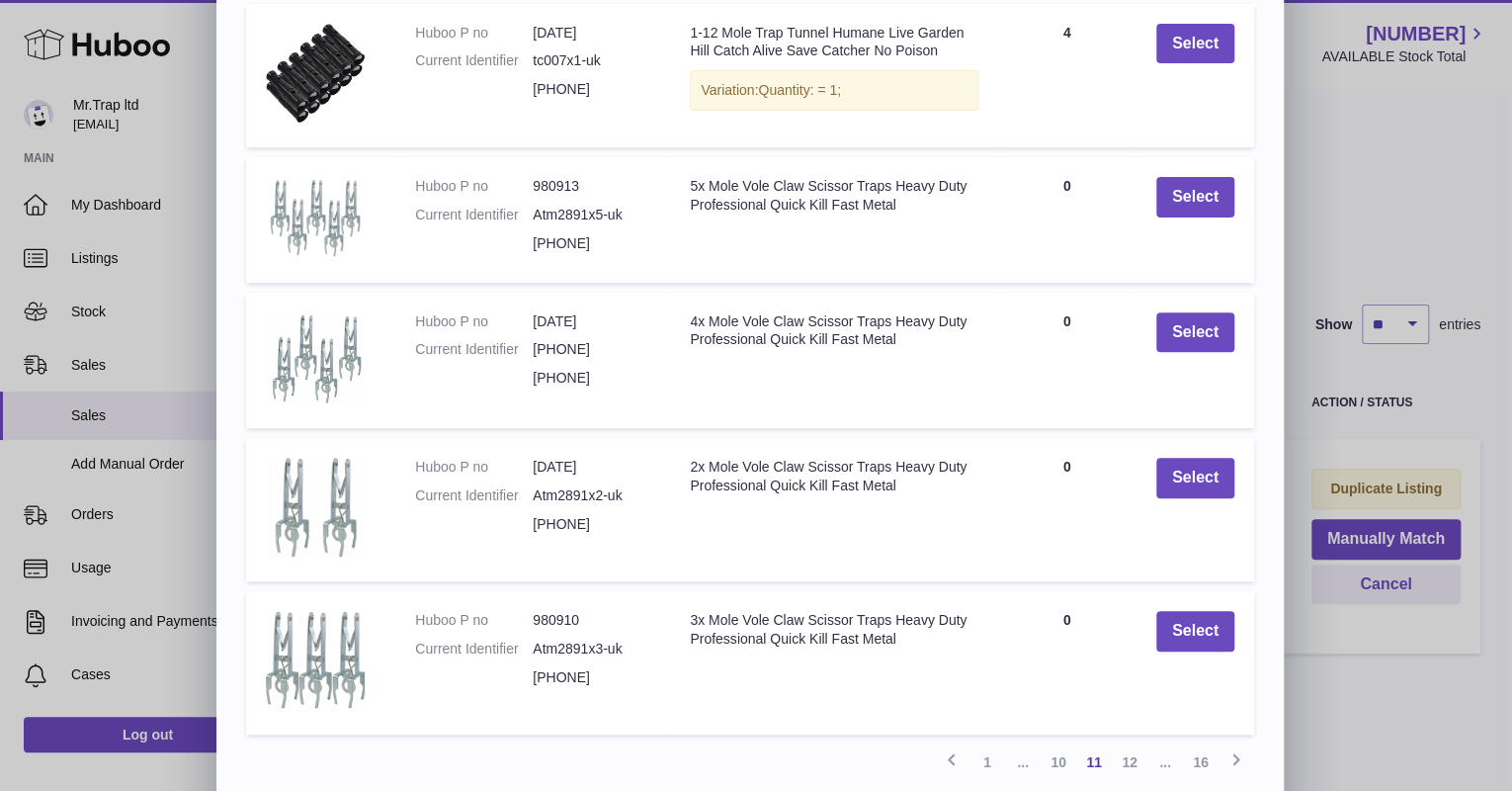 click on "12" at bounding box center [1130, 762] 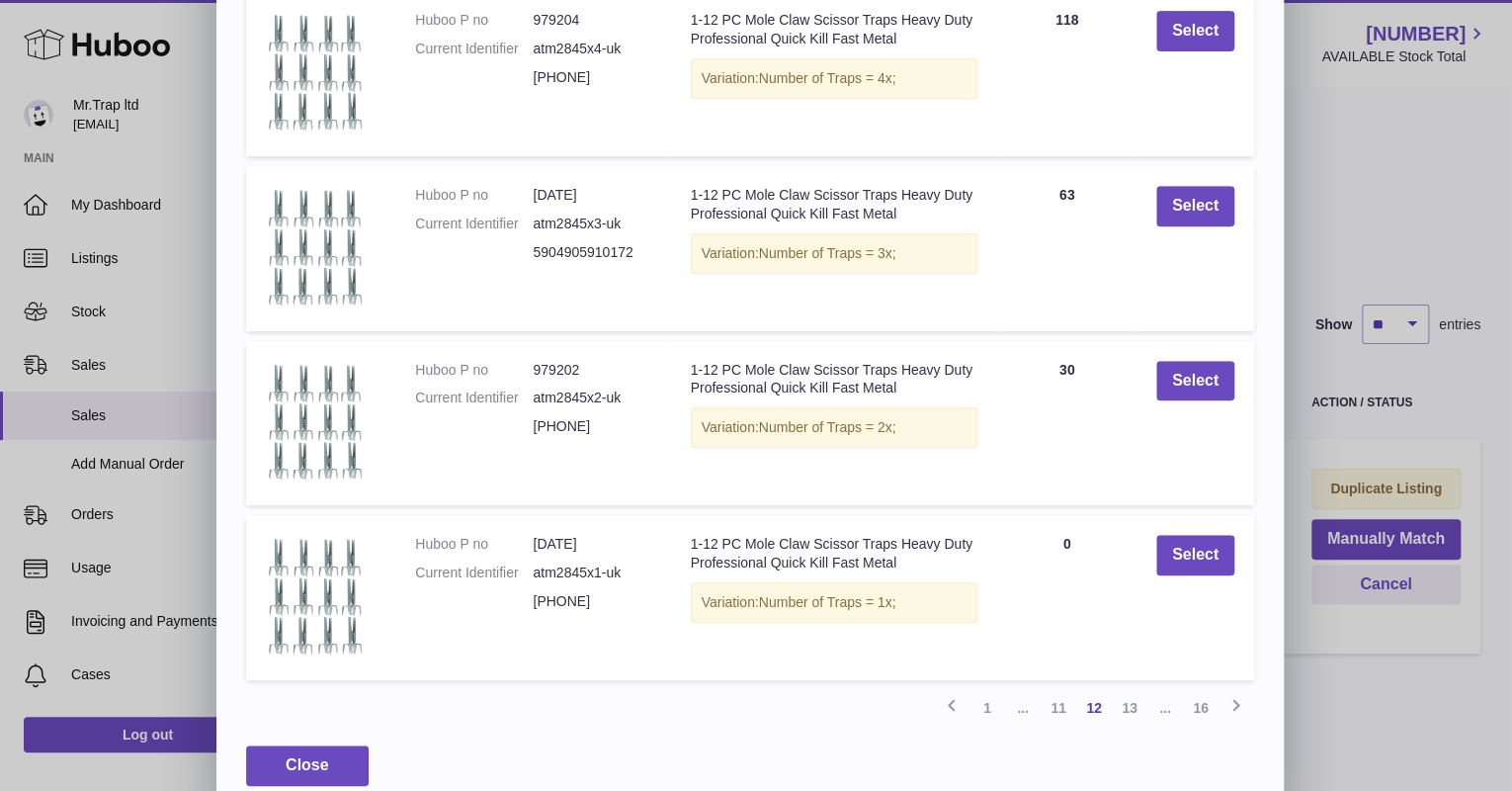 scroll, scrollTop: 442, scrollLeft: 0, axis: vertical 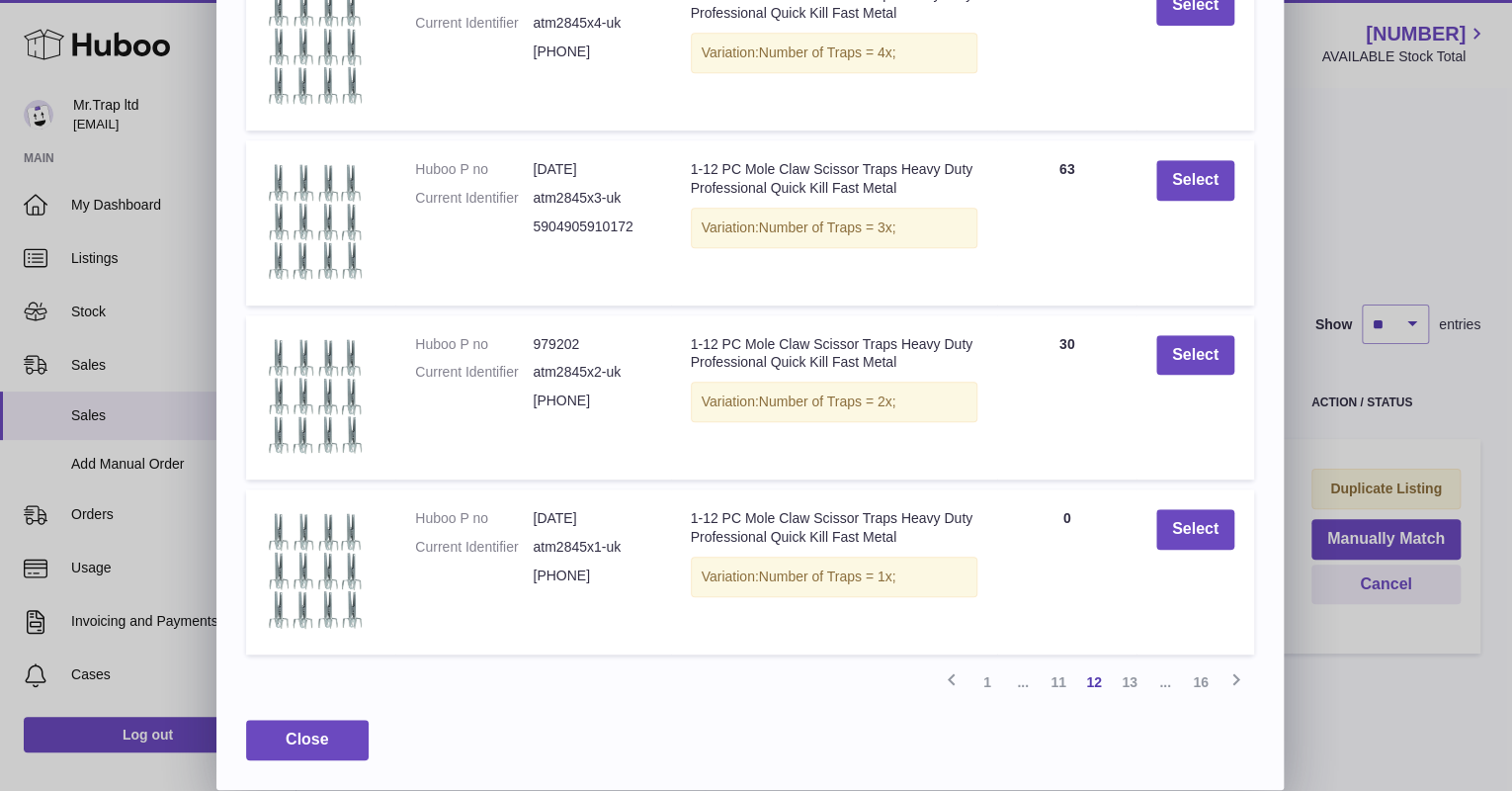 click on "13" at bounding box center [1130, 682] 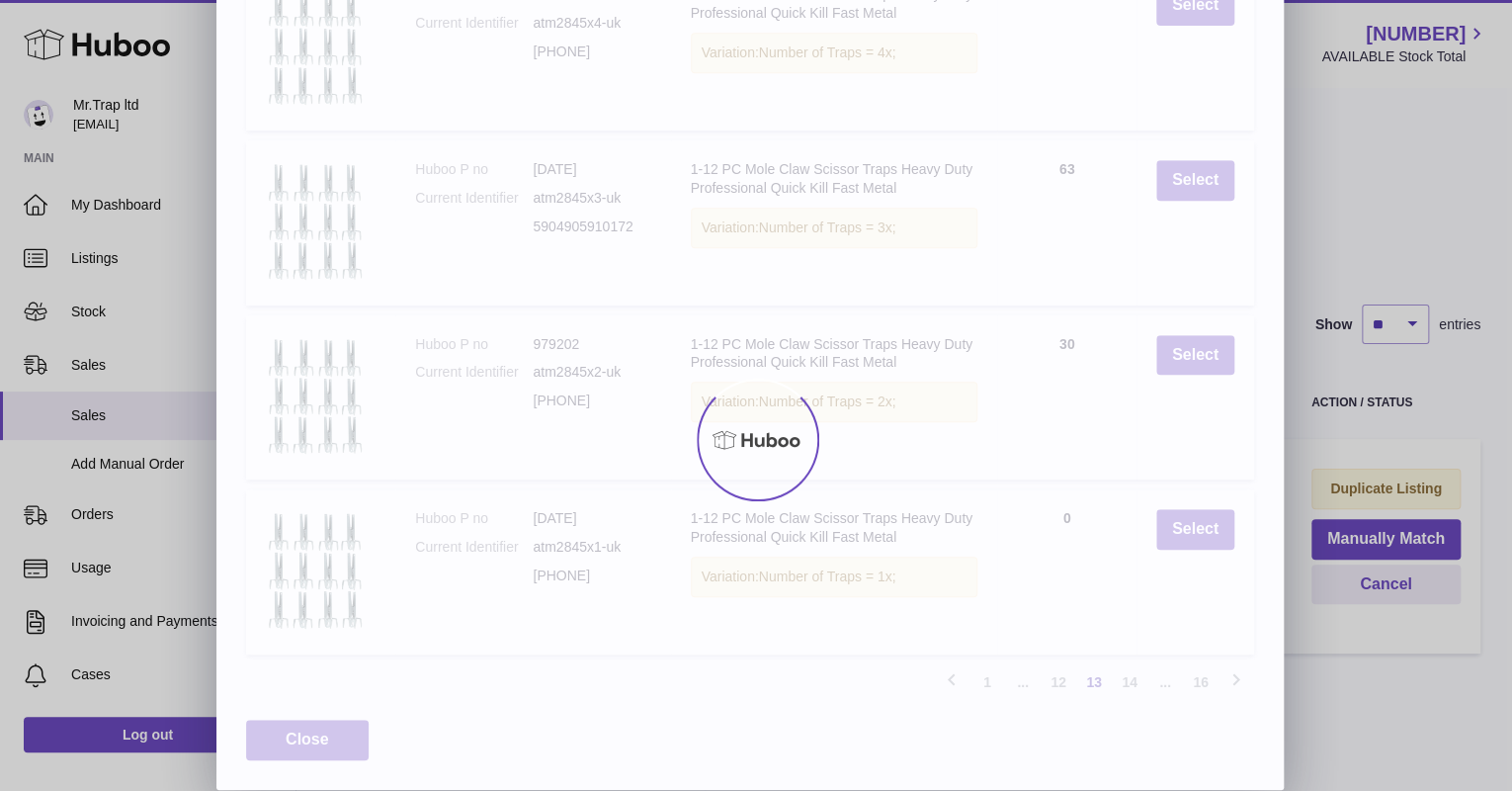 click at bounding box center [756, 440] 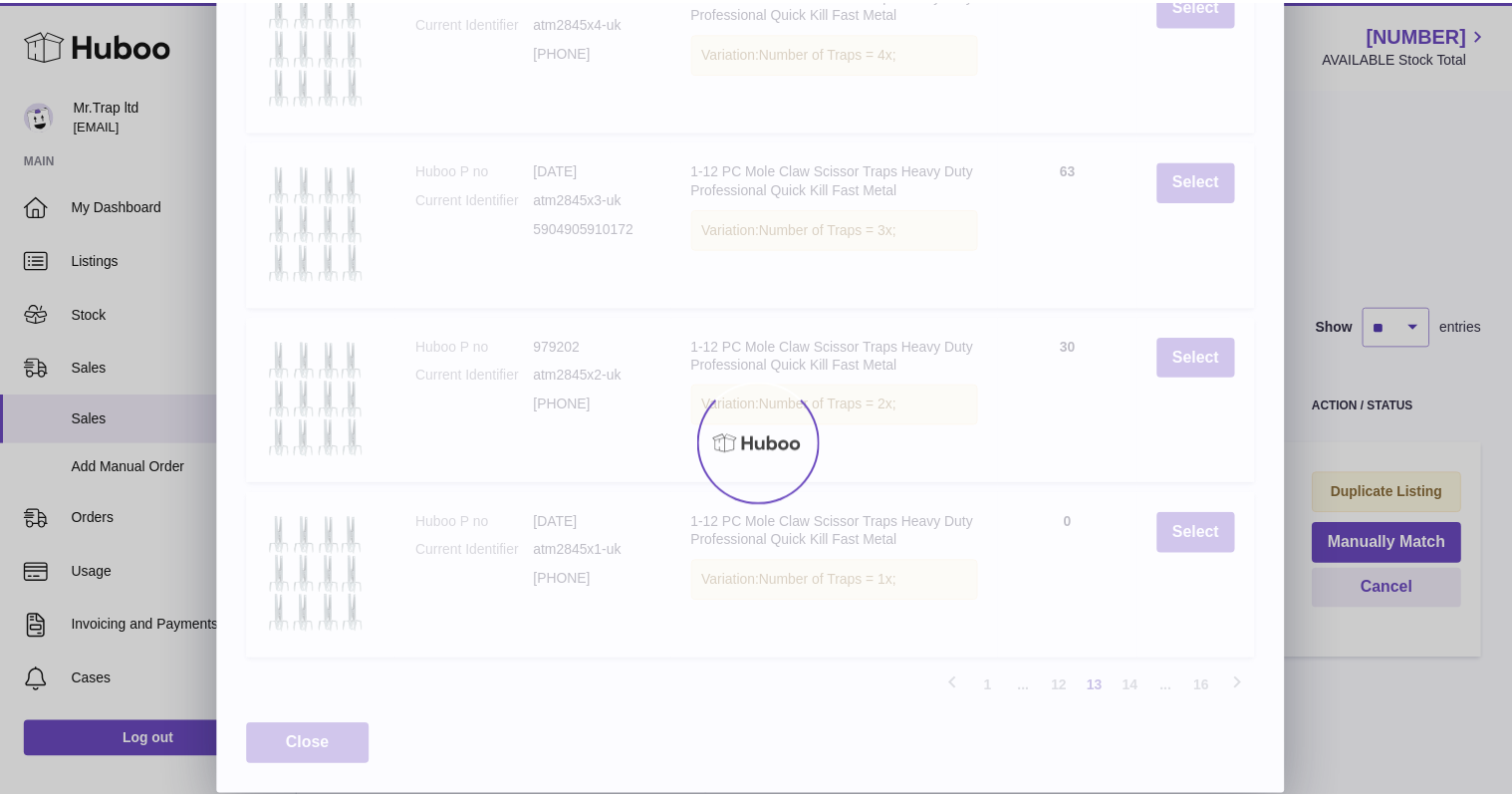 scroll, scrollTop: 391, scrollLeft: 0, axis: vertical 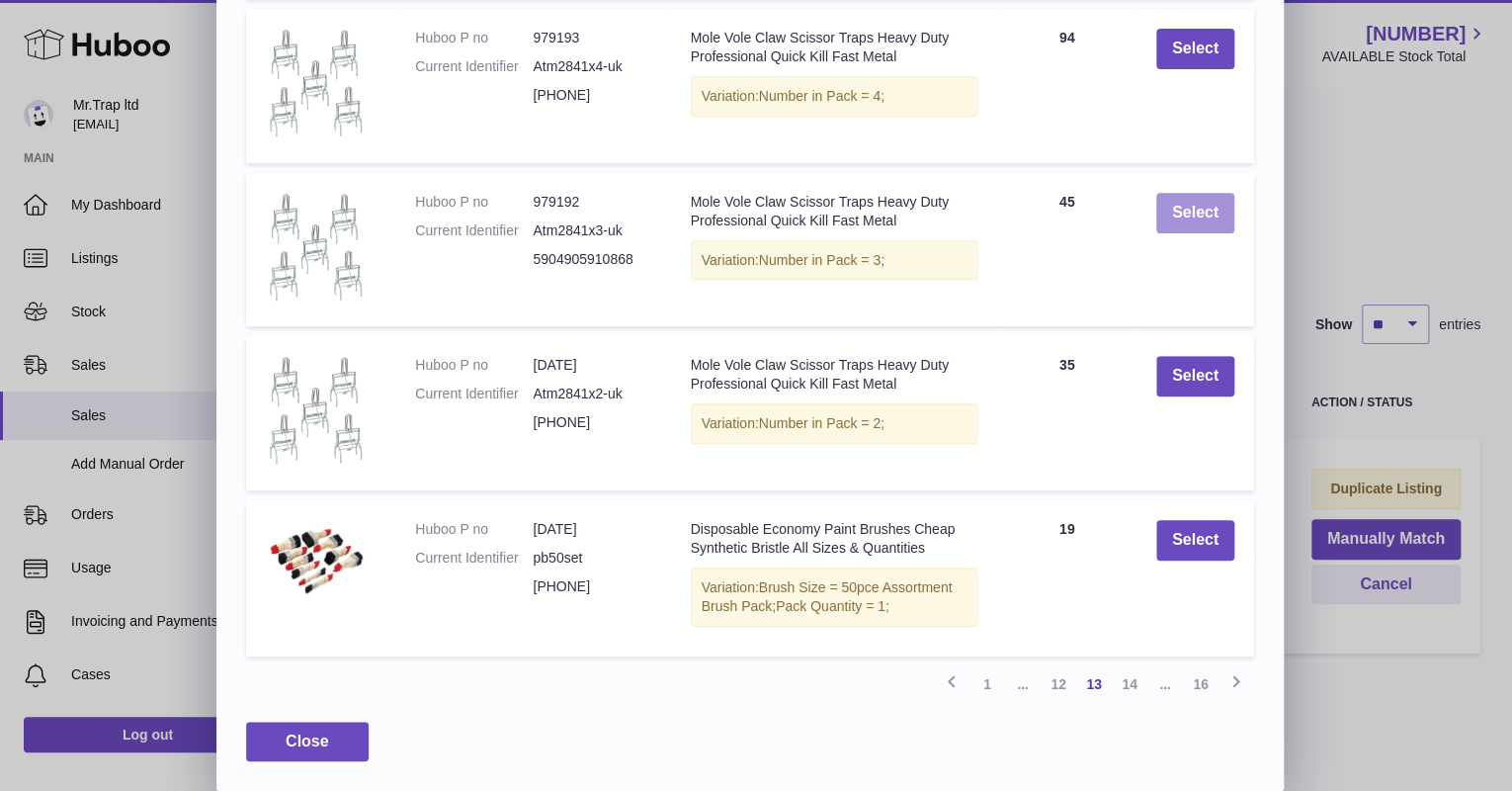 click on "Select" at bounding box center [1195, 213] 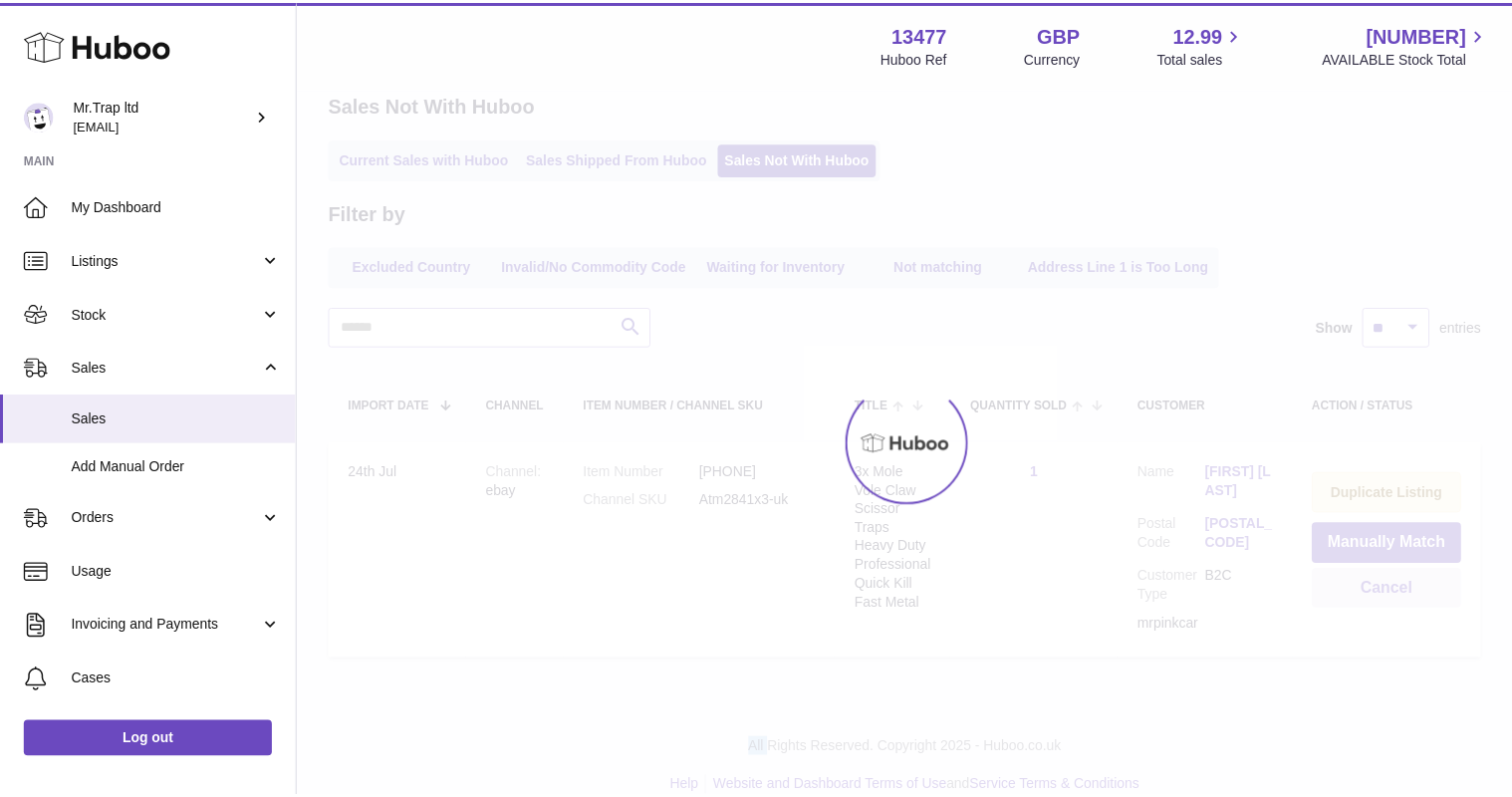 scroll, scrollTop: 0, scrollLeft: 0, axis: both 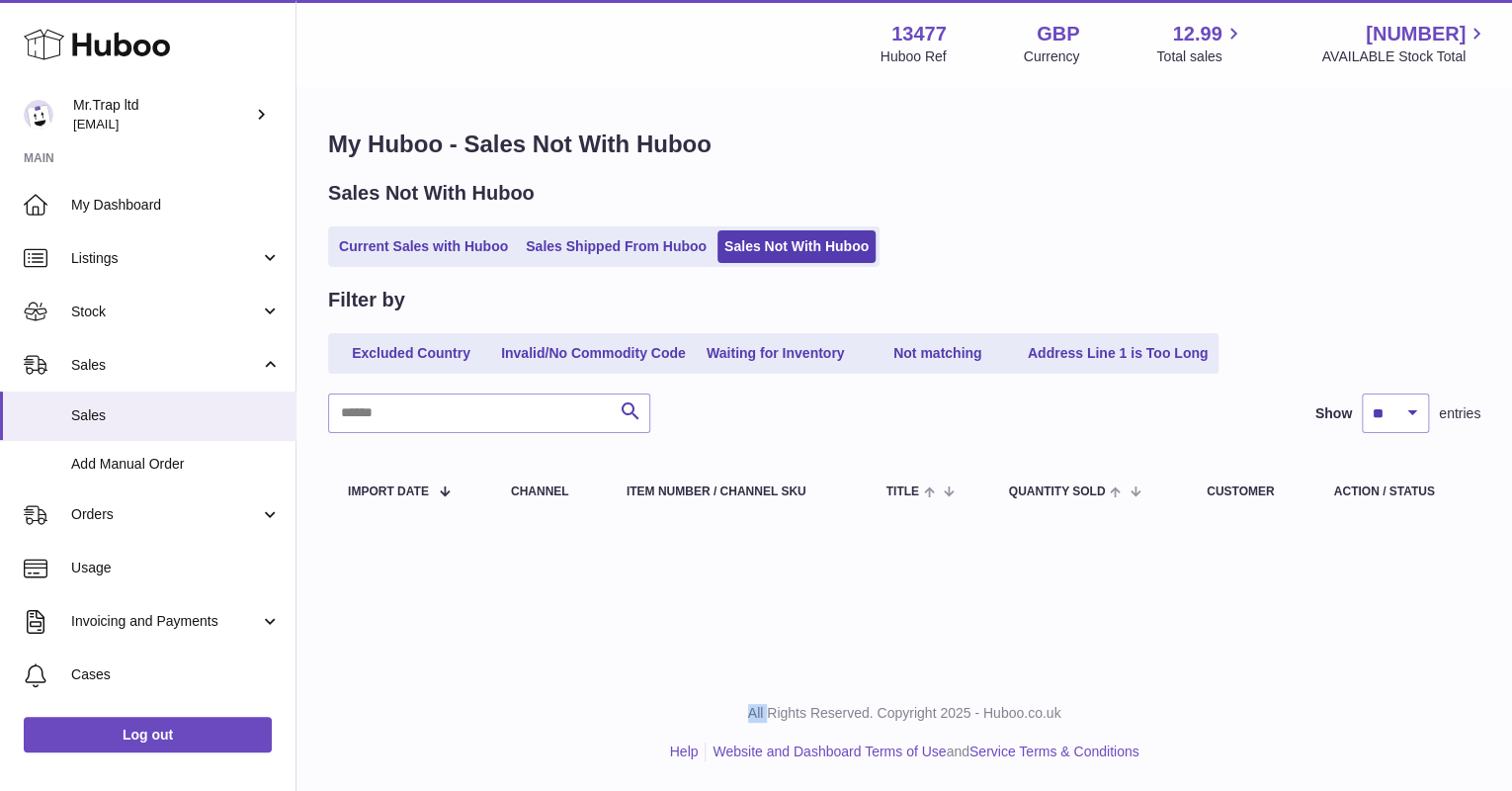 click on "Current Sales with Huboo" at bounding box center [423, 246] 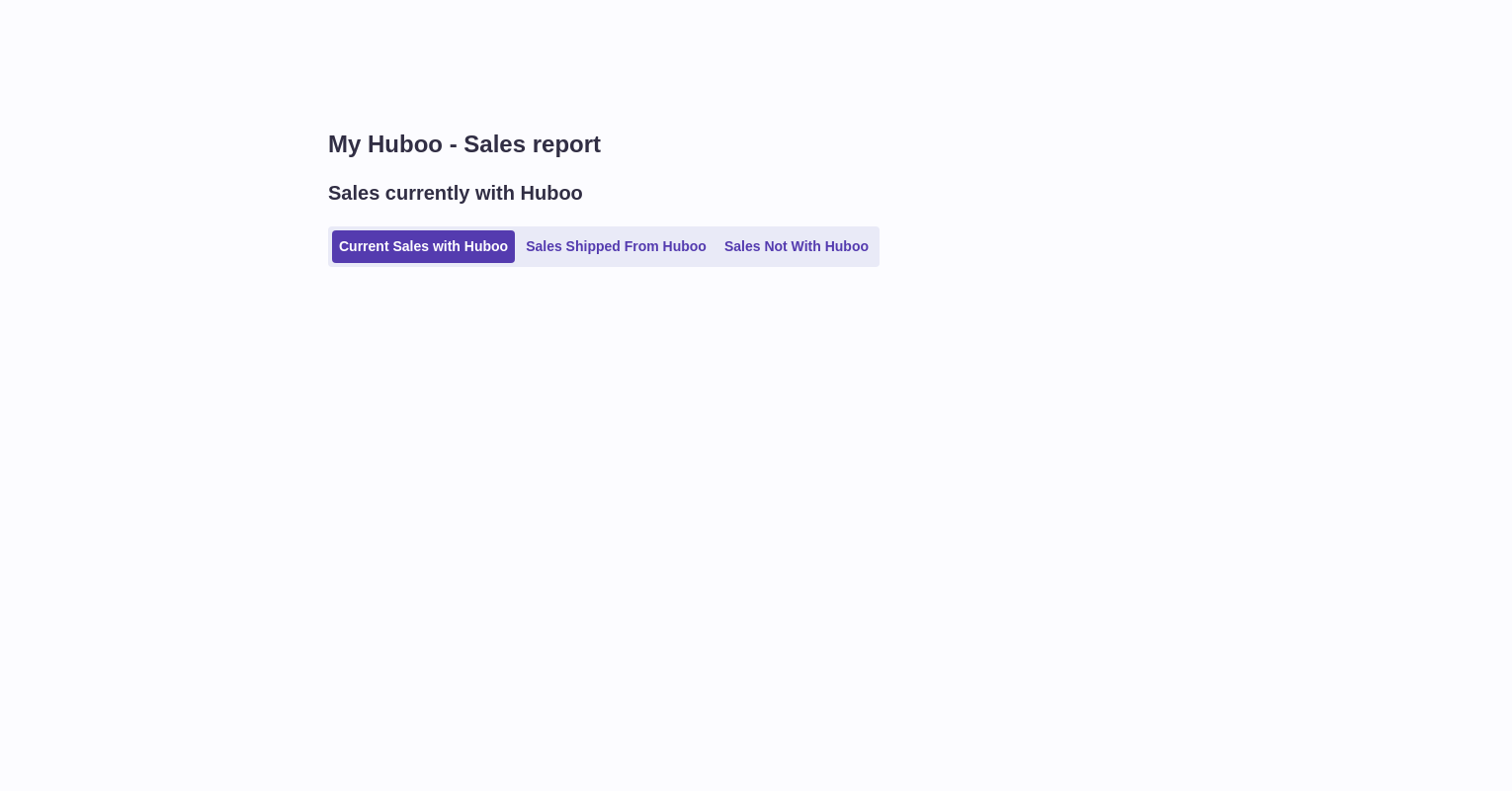 scroll, scrollTop: 0, scrollLeft: 0, axis: both 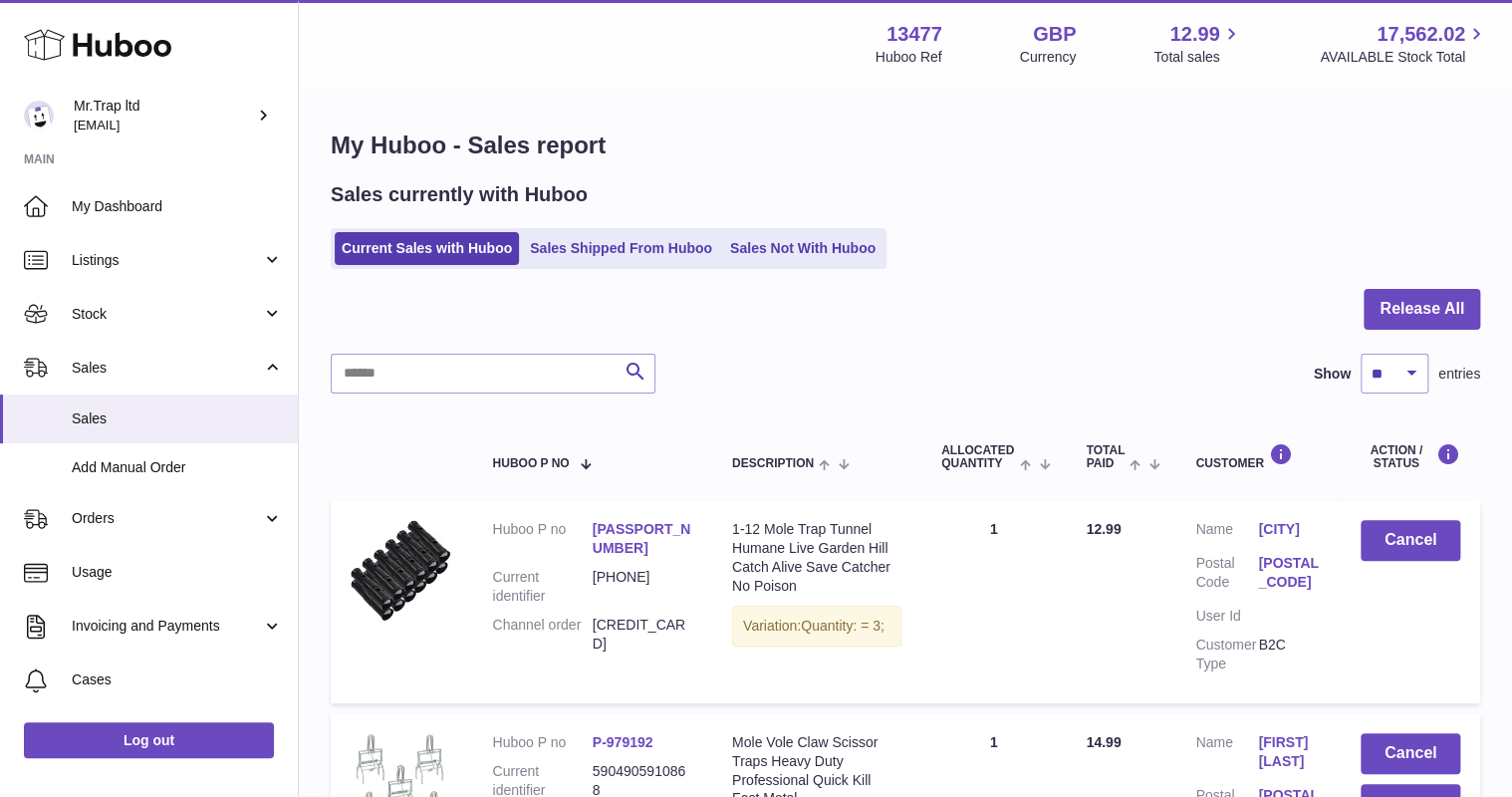 click on "My Dashboard" at bounding box center (148, 206) 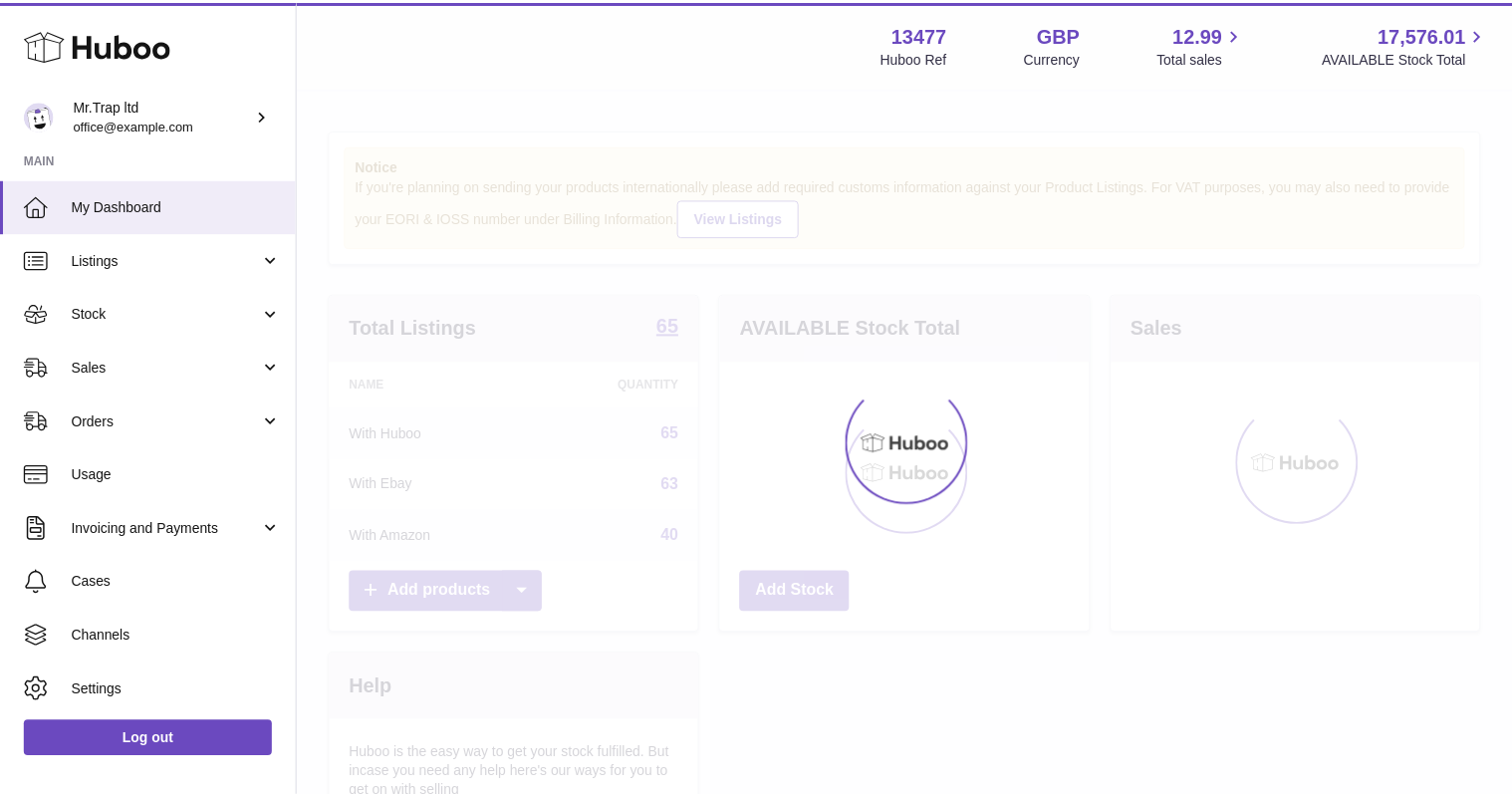 scroll, scrollTop: 0, scrollLeft: 0, axis: both 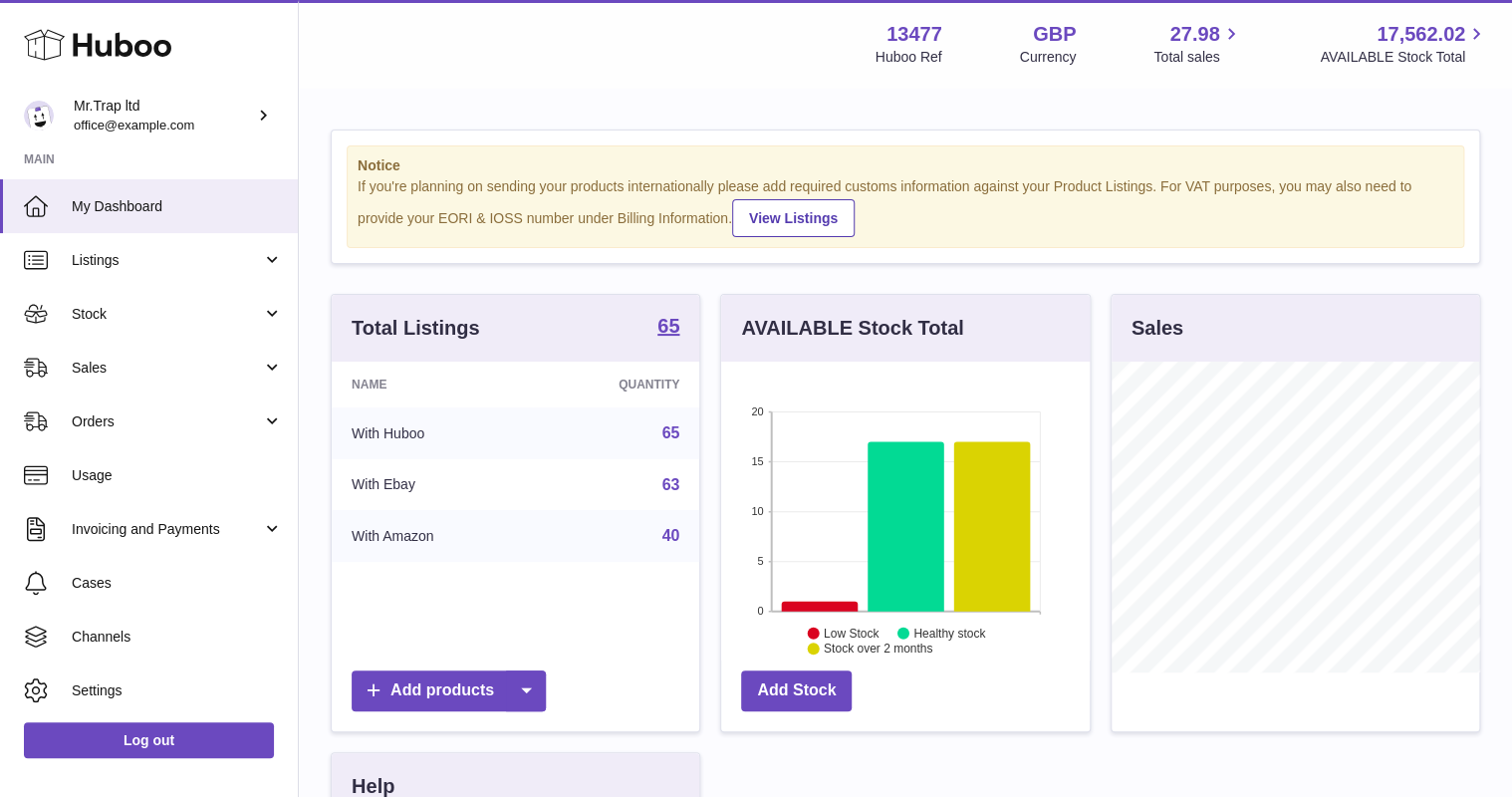 click on "Sales" at bounding box center [148, 368] 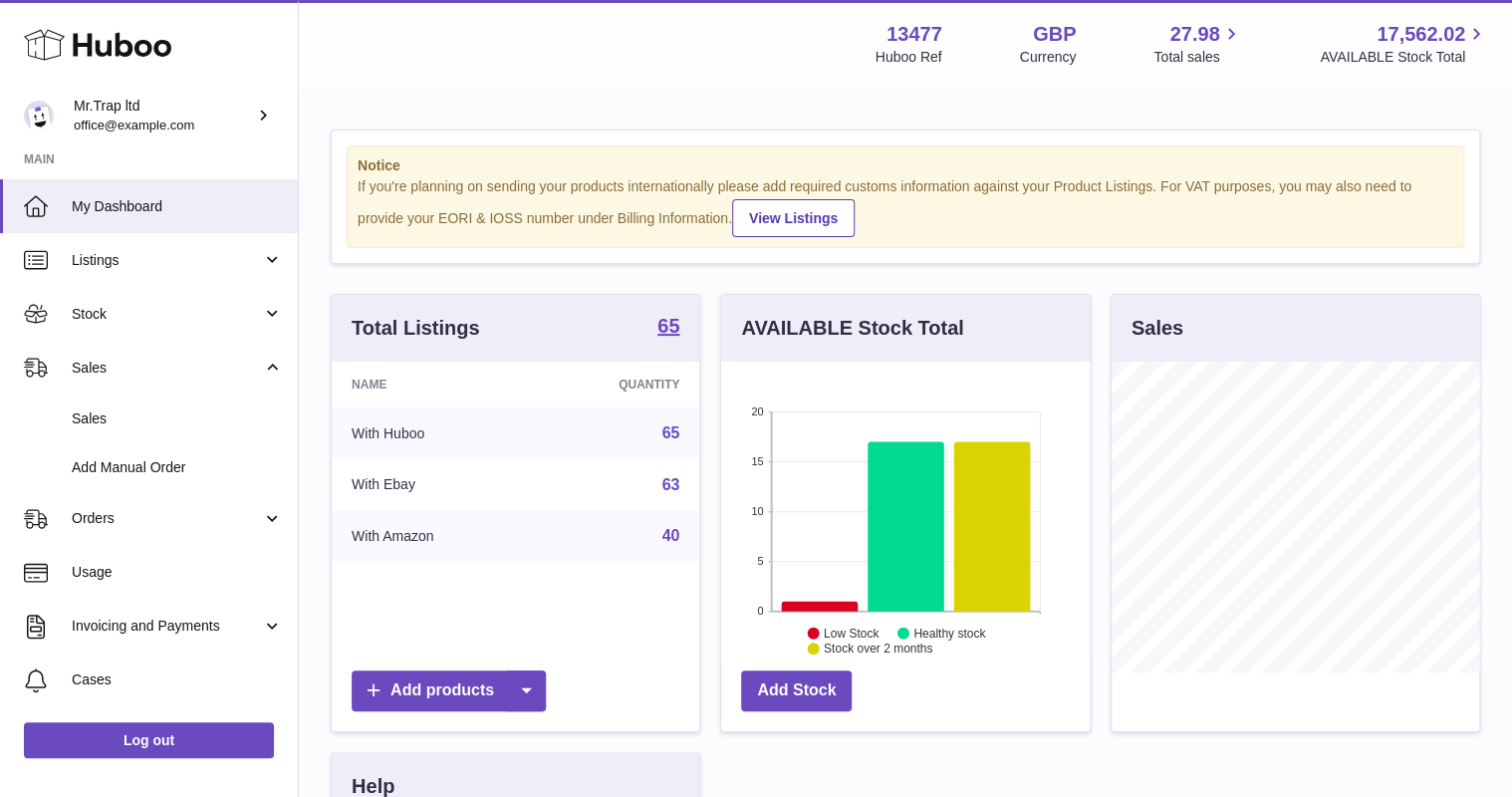 click on "Sales" at bounding box center [177, 418] 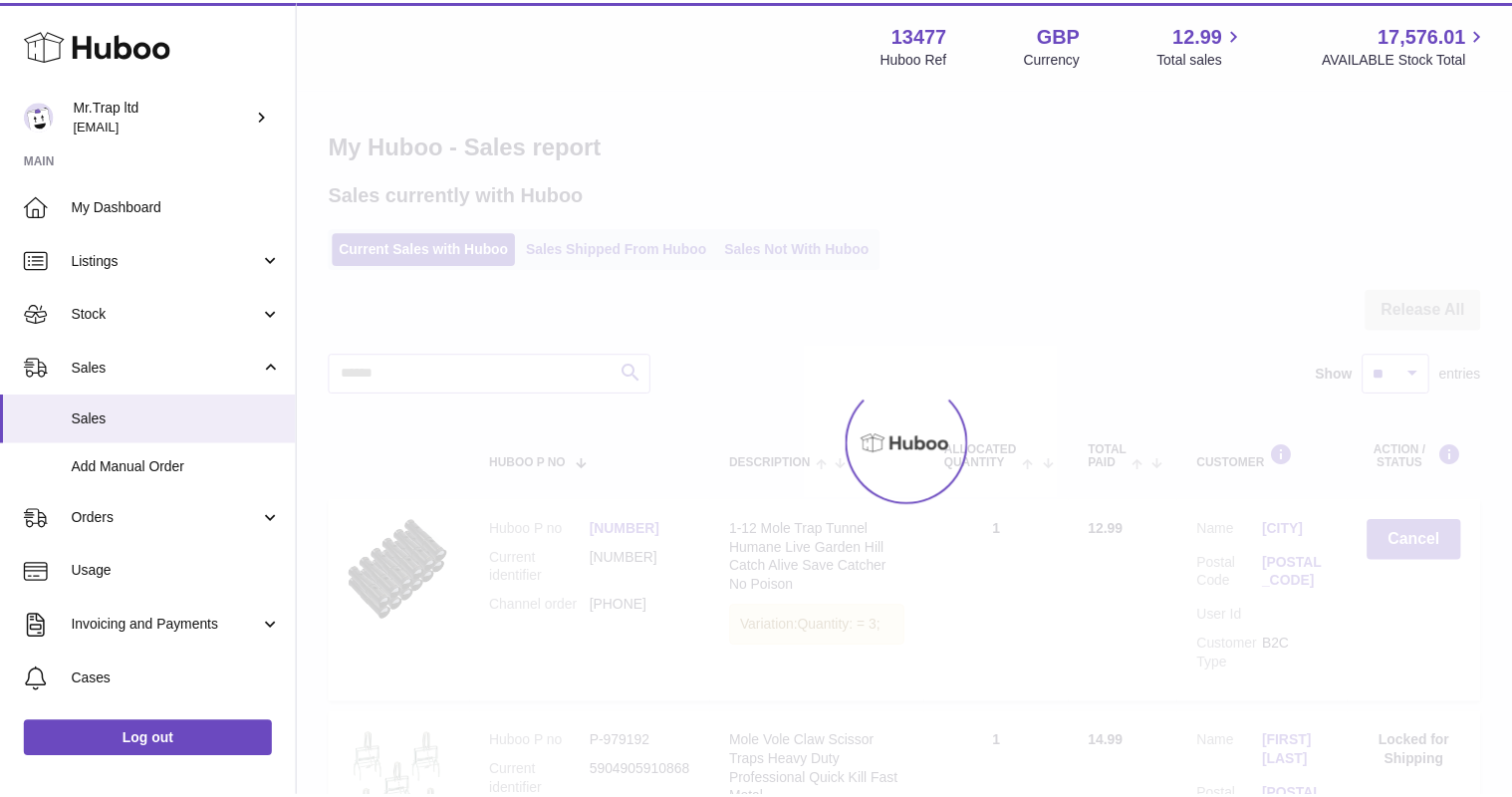 scroll, scrollTop: 0, scrollLeft: 0, axis: both 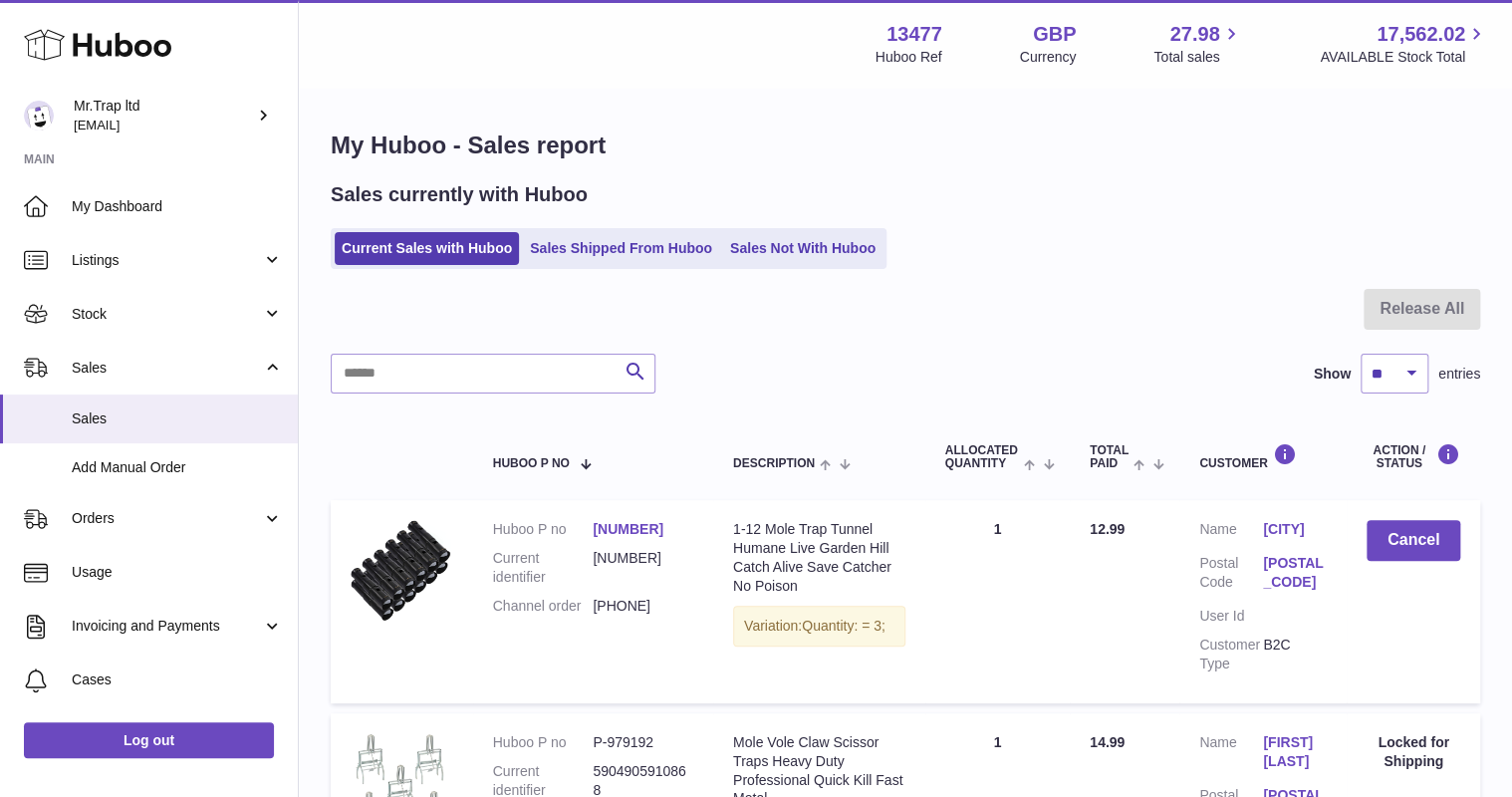 click on "Current Sales with Huboo
Sales Shipped From Huboo
Sales Not With Huboo" at bounding box center [905, 248] 